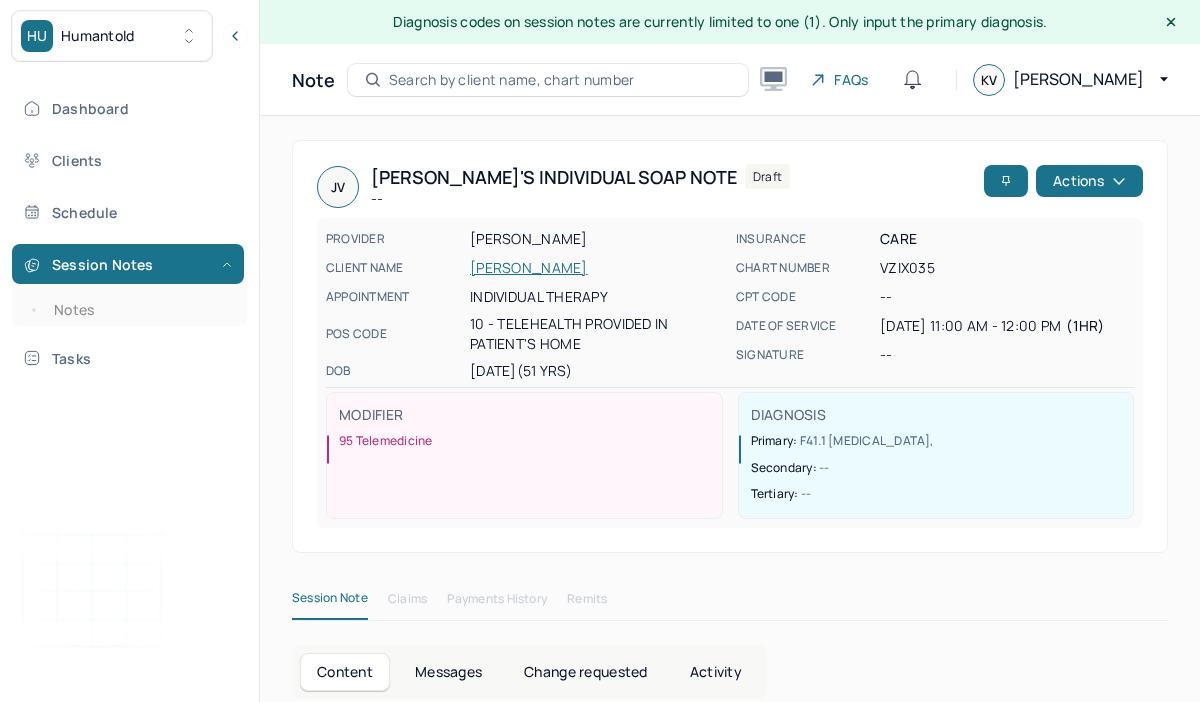 scroll, scrollTop: 36, scrollLeft: 0, axis: vertical 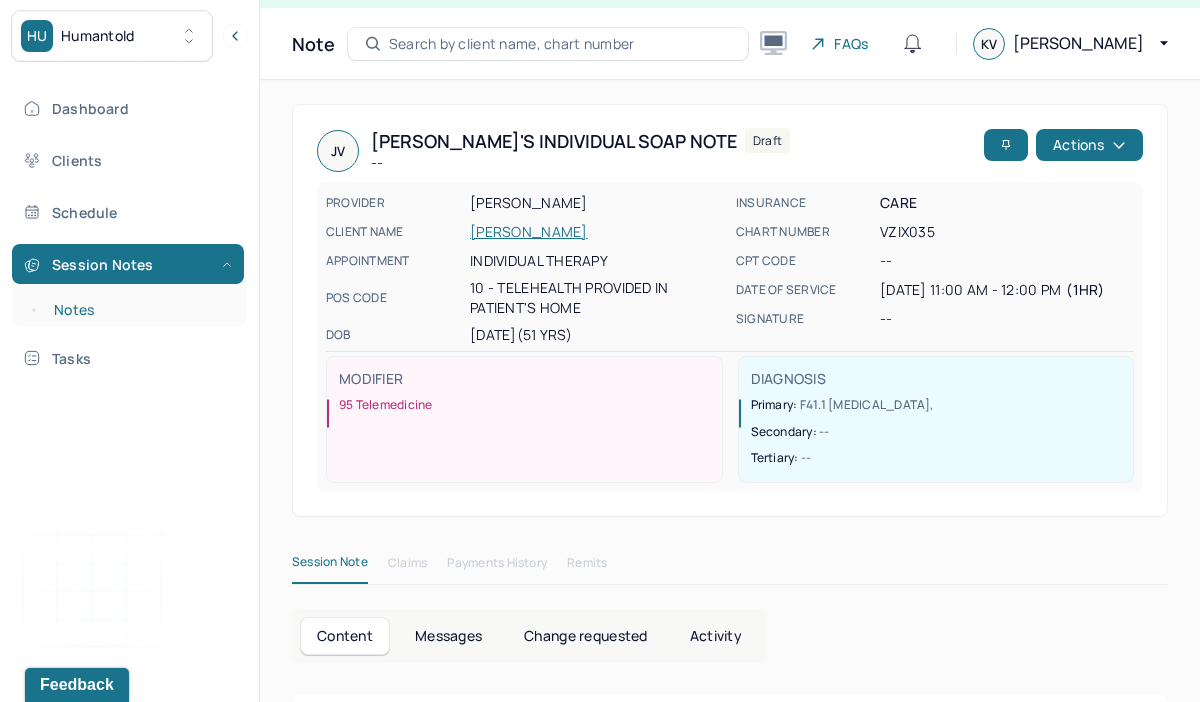 click on "Notes" at bounding box center [139, 310] 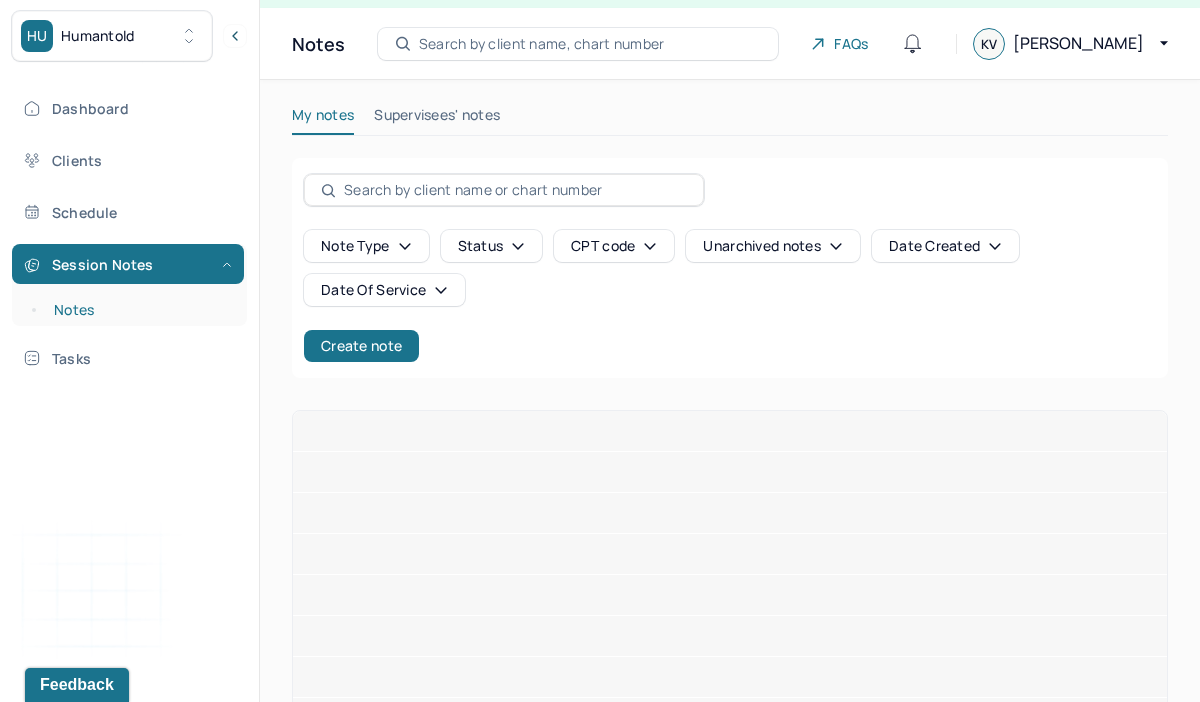 scroll, scrollTop: 0, scrollLeft: 0, axis: both 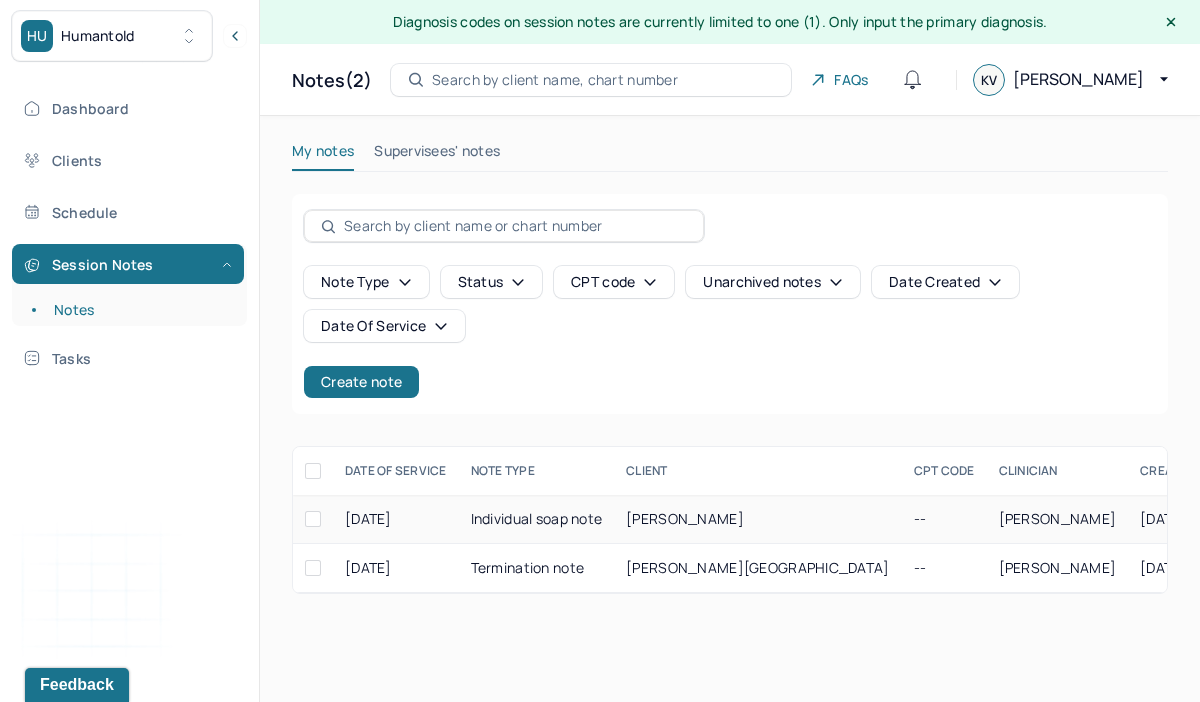 click on "Individual soap note" at bounding box center (537, 519) 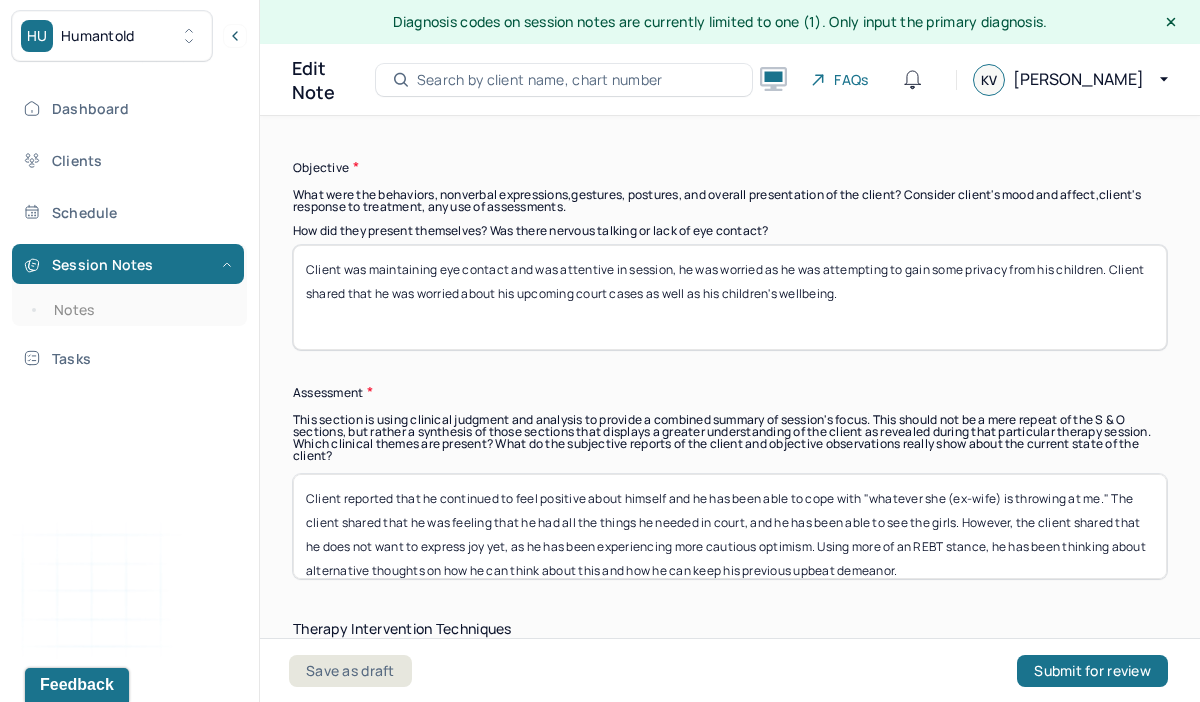 scroll, scrollTop: 1720, scrollLeft: 0, axis: vertical 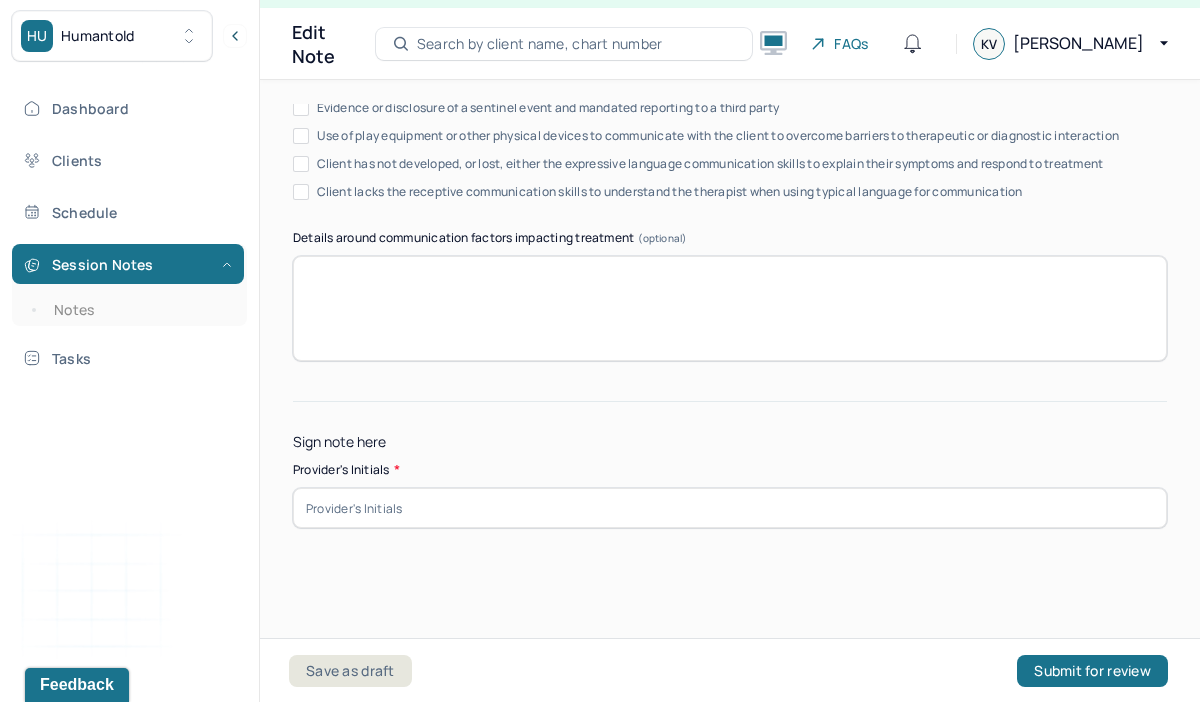 click at bounding box center [730, 508] 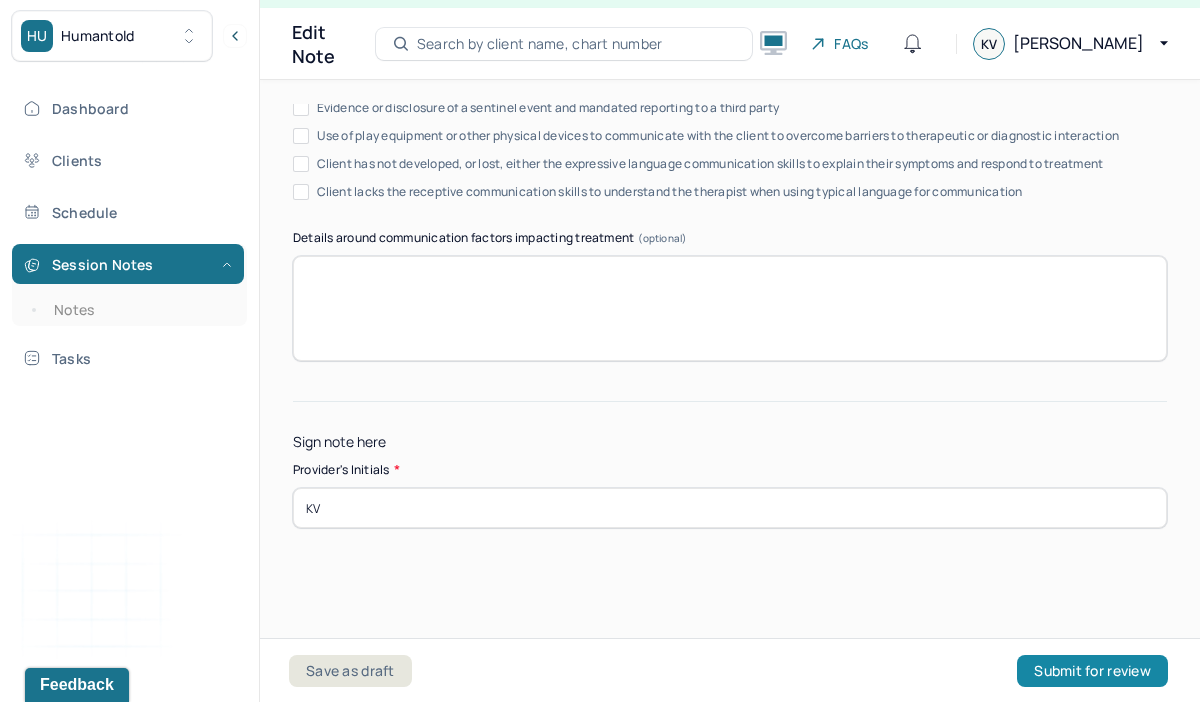 type on "KV" 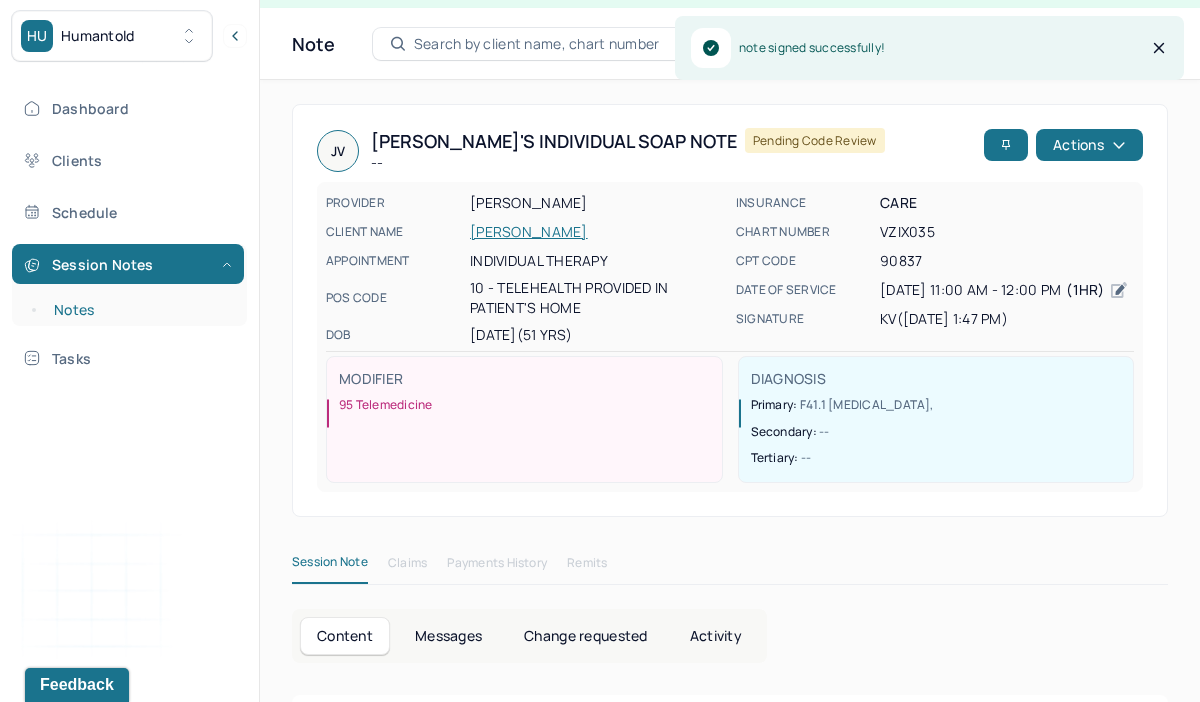 click on "Notes" at bounding box center [139, 310] 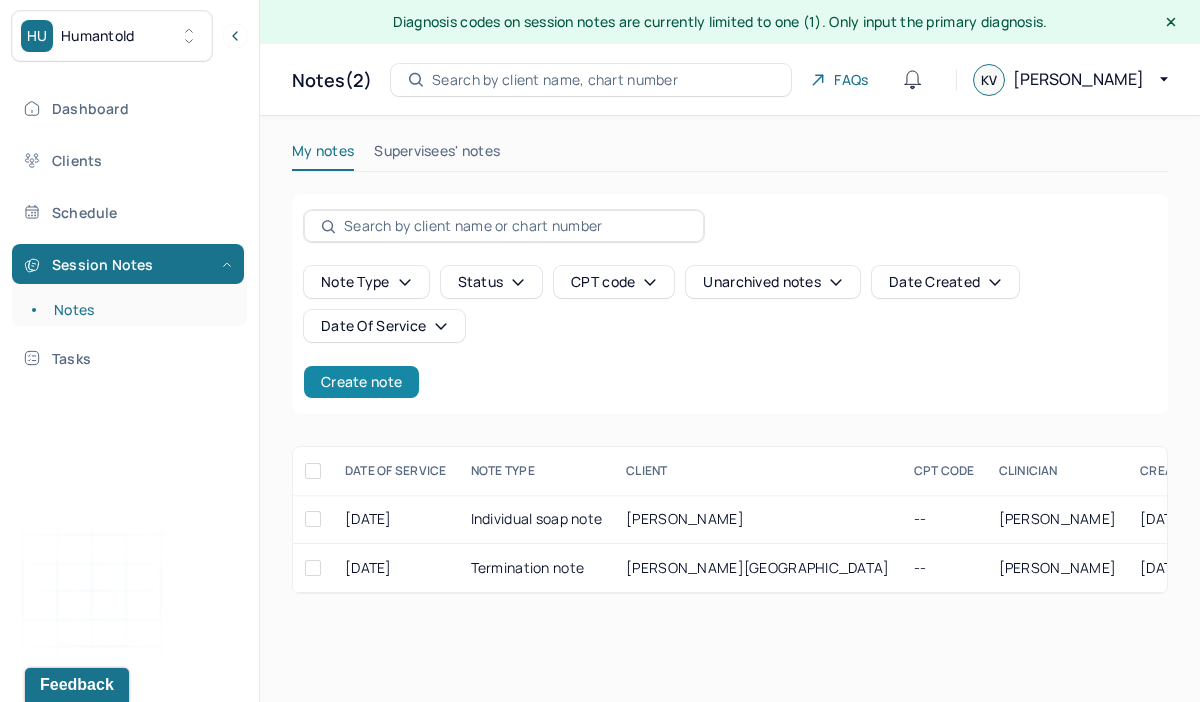 click on "Create note" at bounding box center (361, 382) 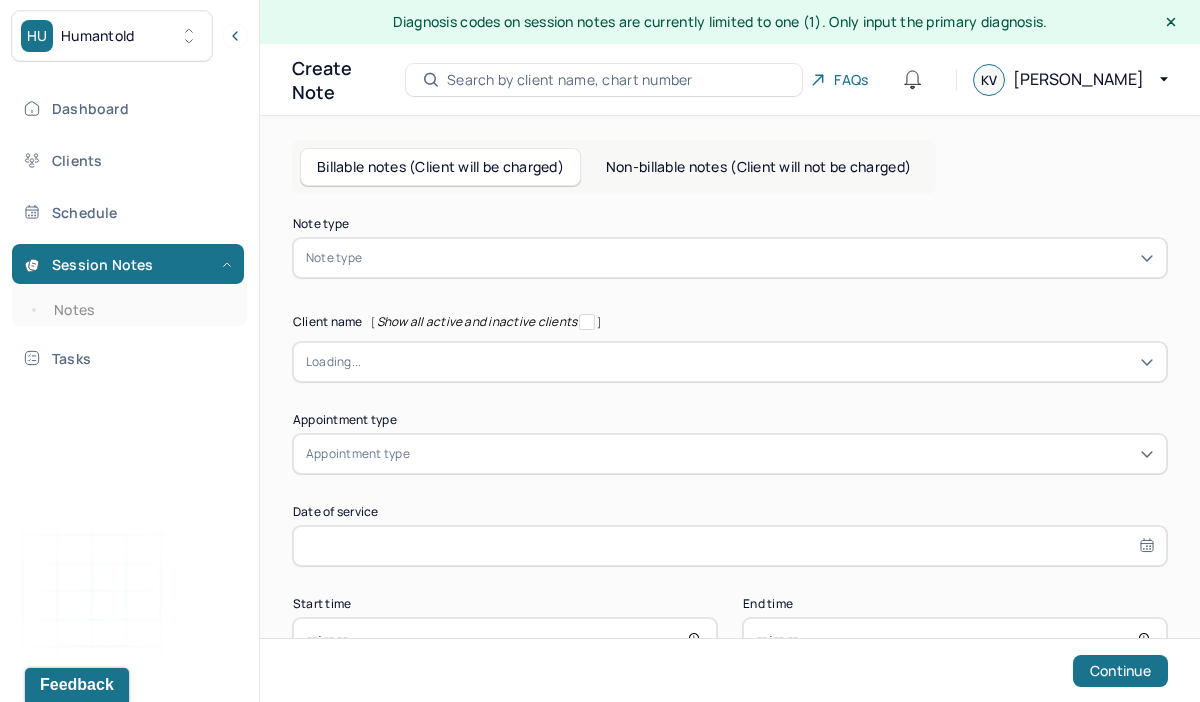 click at bounding box center [760, 258] 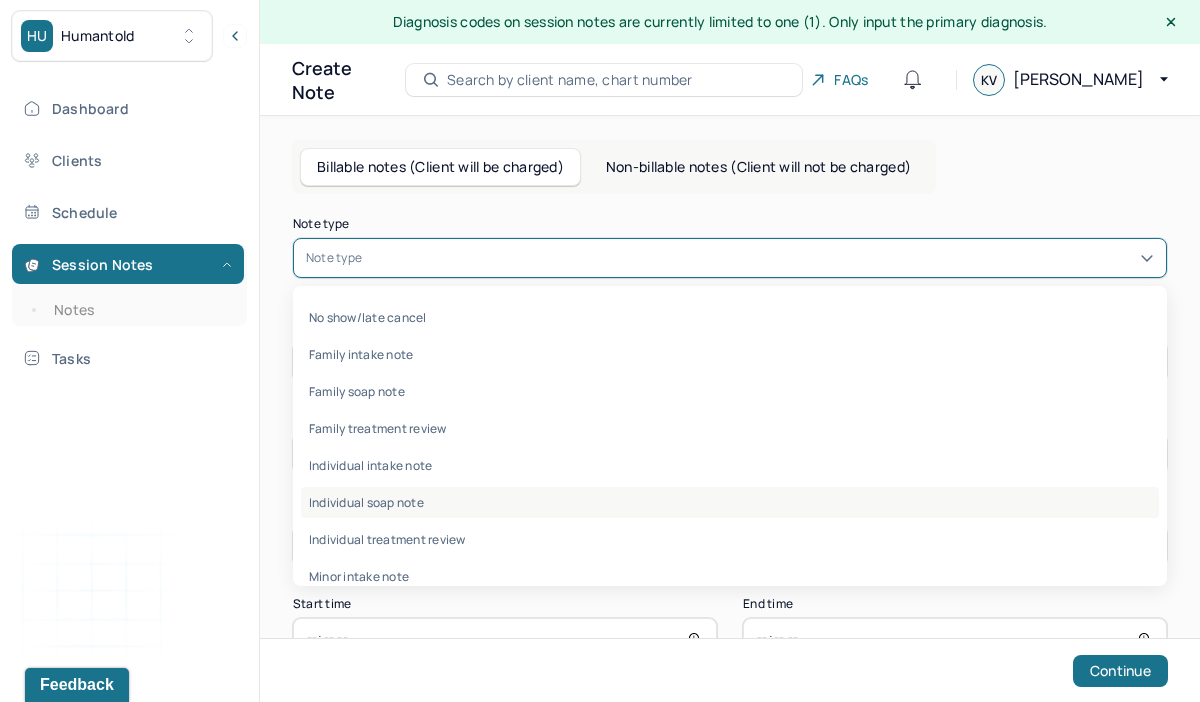 click on "Individual soap note" at bounding box center (730, 502) 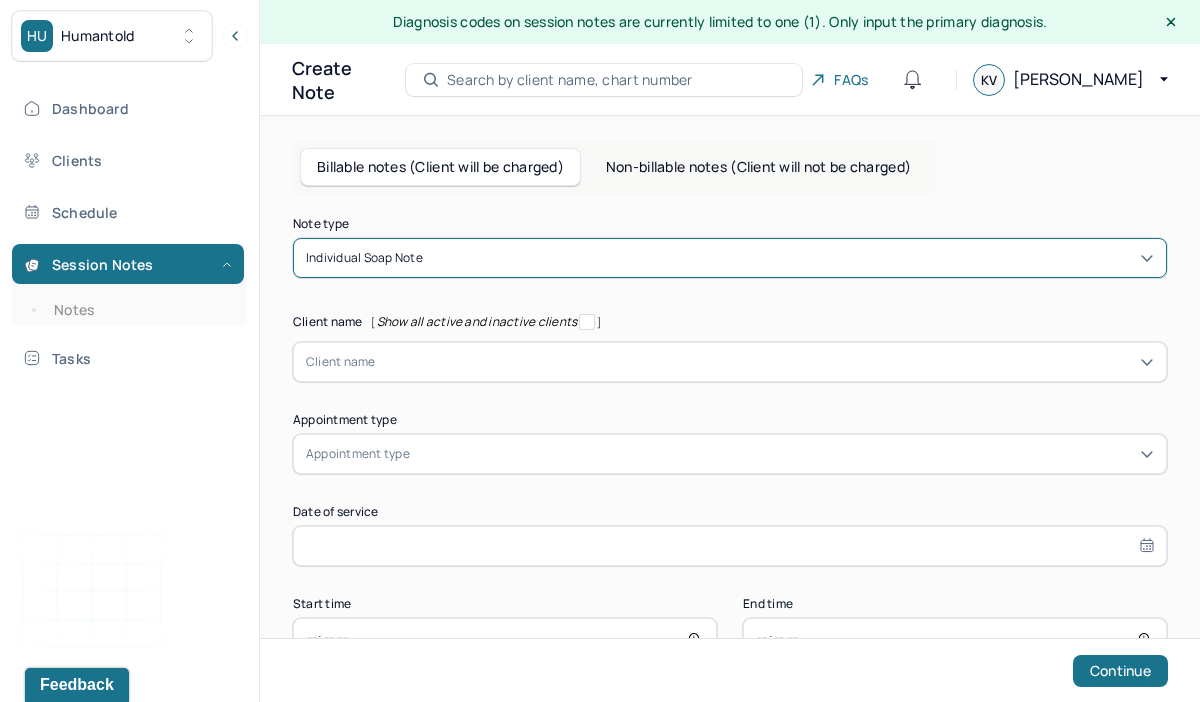 click at bounding box center (765, 362) 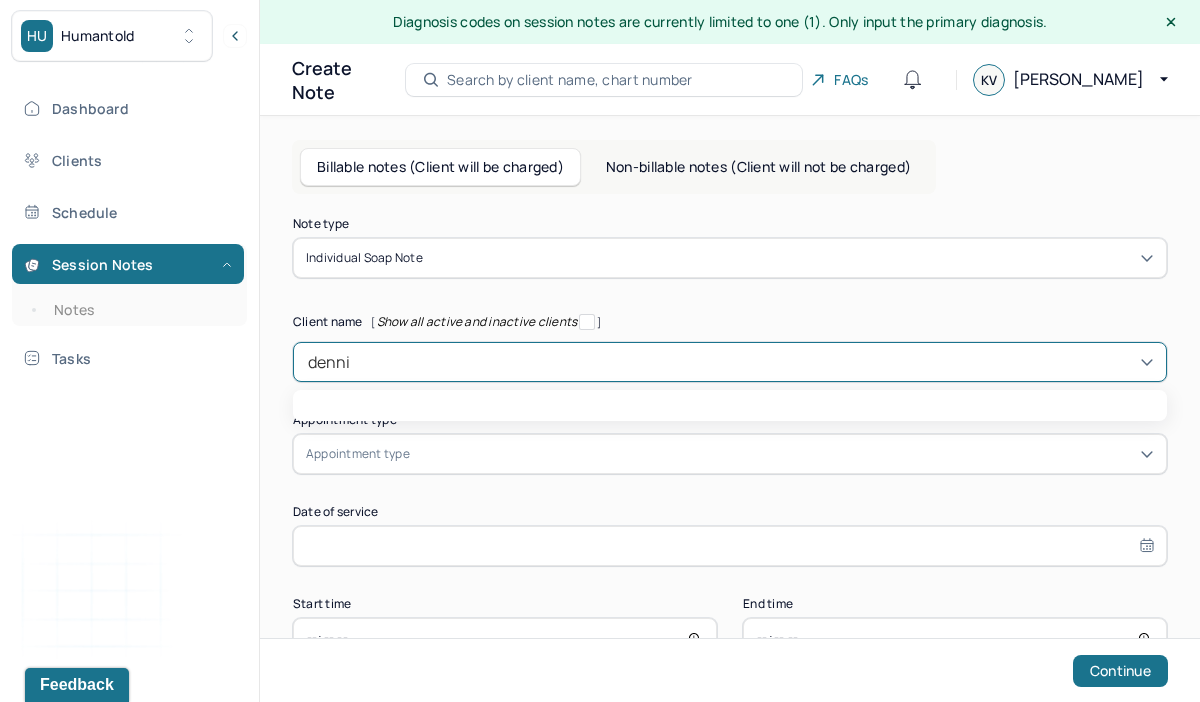 type on "[PERSON_NAME]" 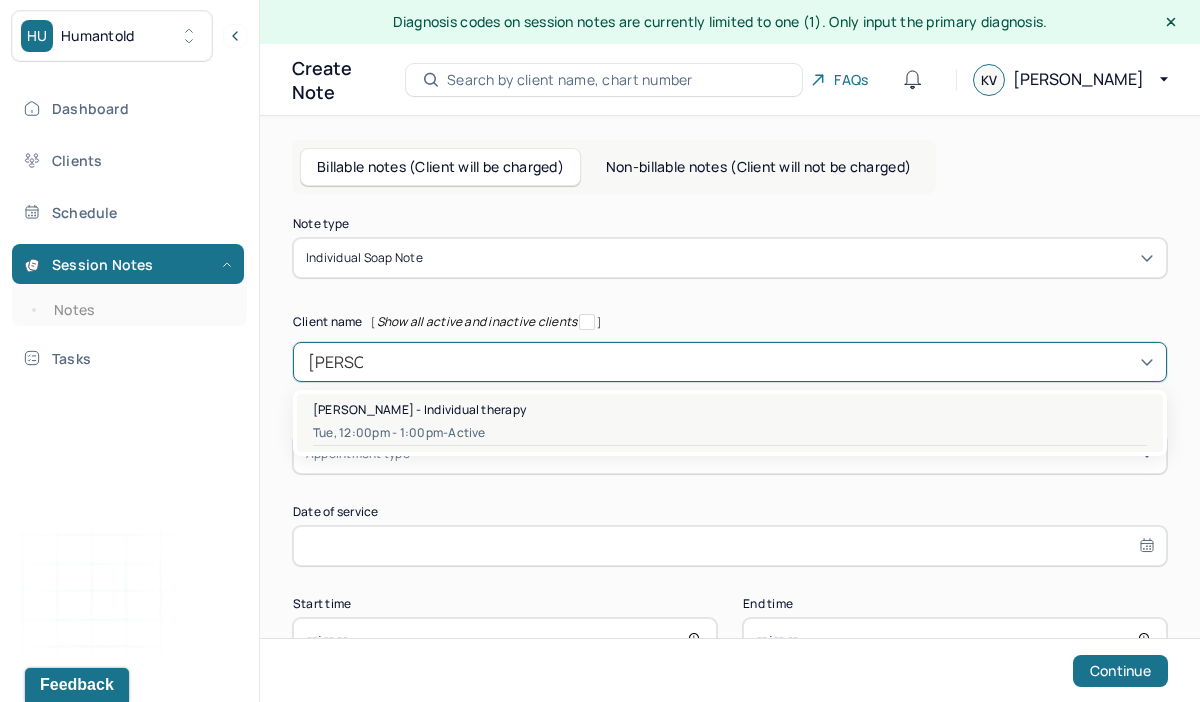click on "[PERSON_NAME] - Individual therapy" at bounding box center [419, 409] 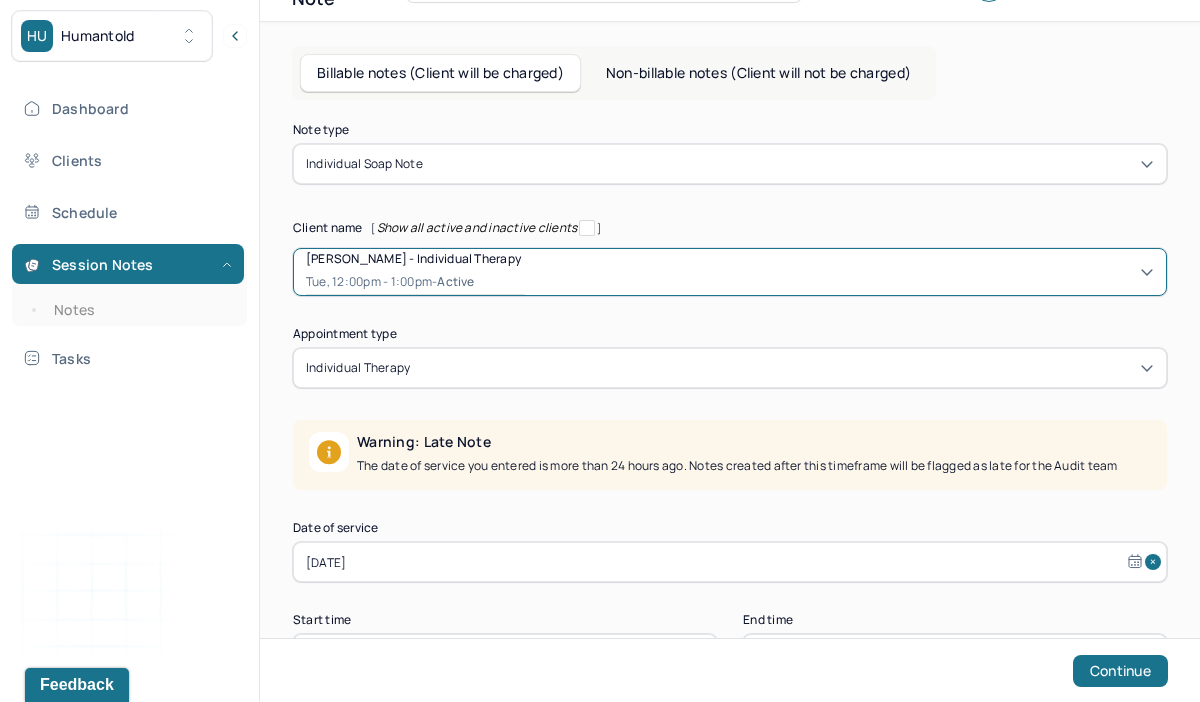 scroll, scrollTop: 171, scrollLeft: 0, axis: vertical 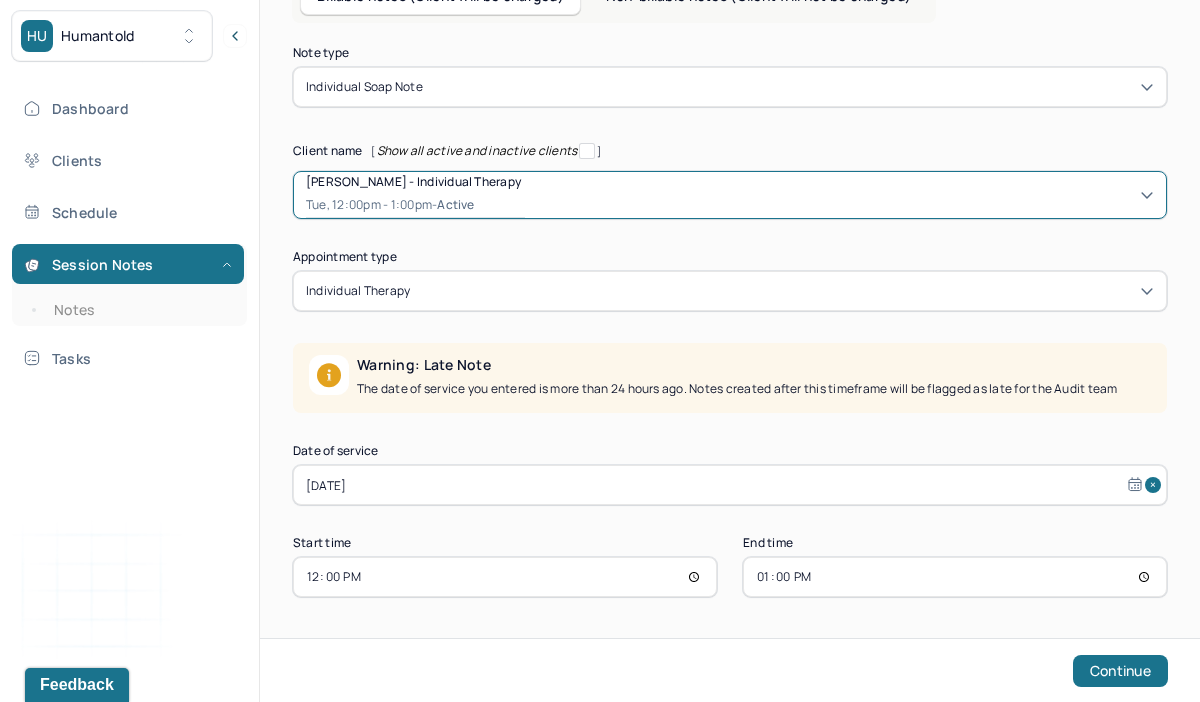 click on "[DATE]" at bounding box center [730, 485] 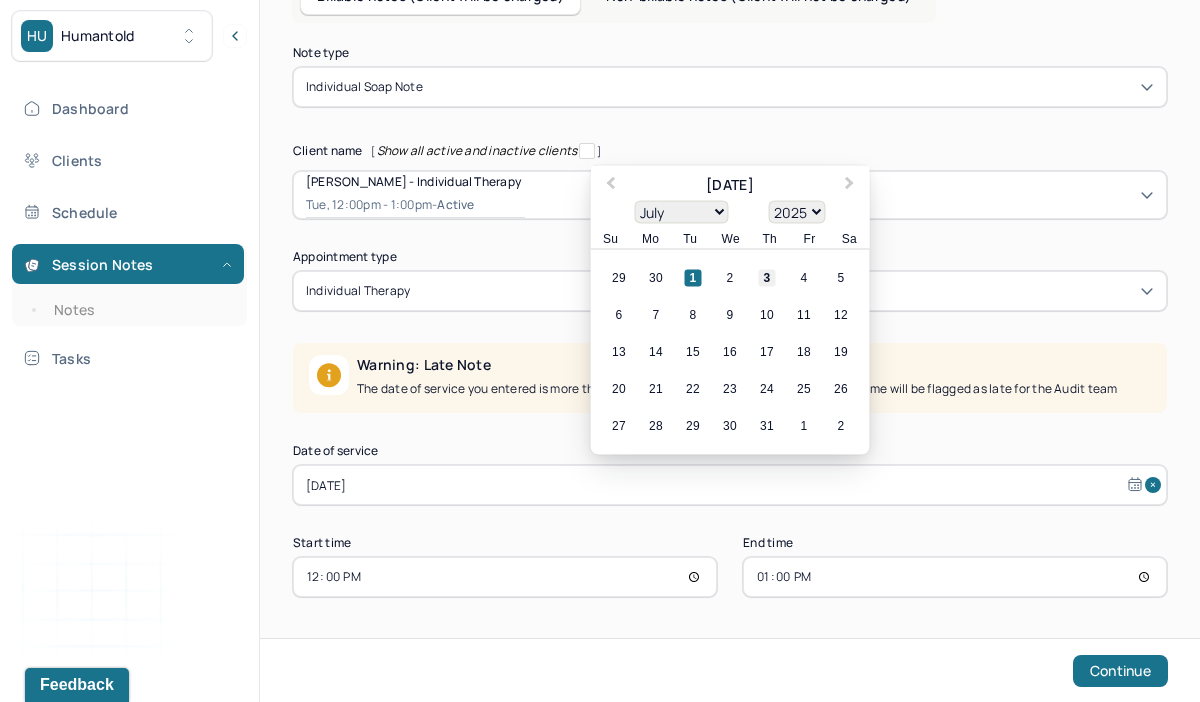 click on "3" at bounding box center [767, 278] 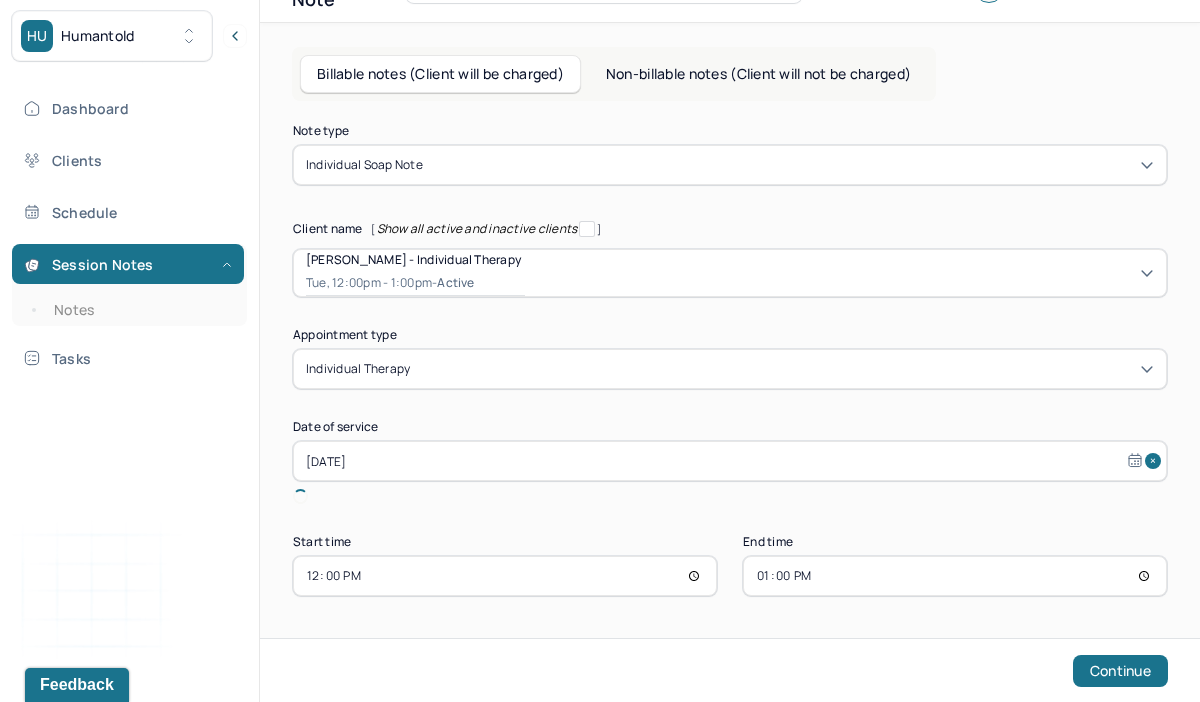 scroll, scrollTop: 69, scrollLeft: 0, axis: vertical 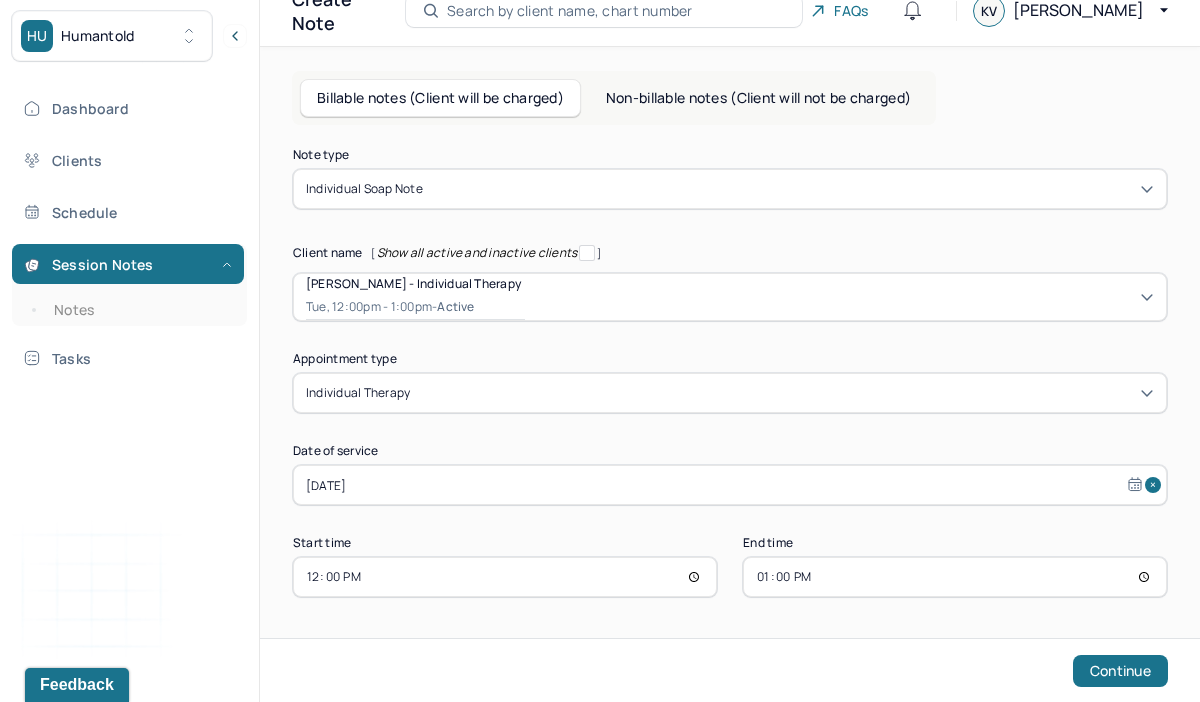 click on "12:00" at bounding box center [505, 577] 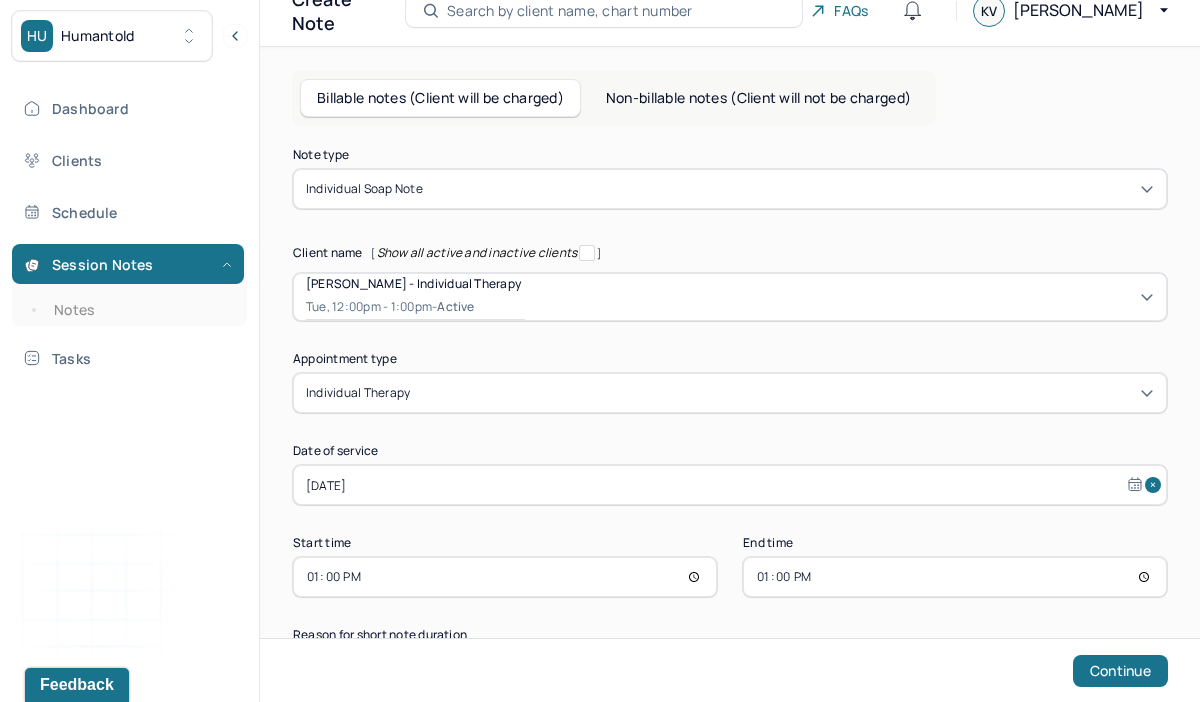 type on "12:00" 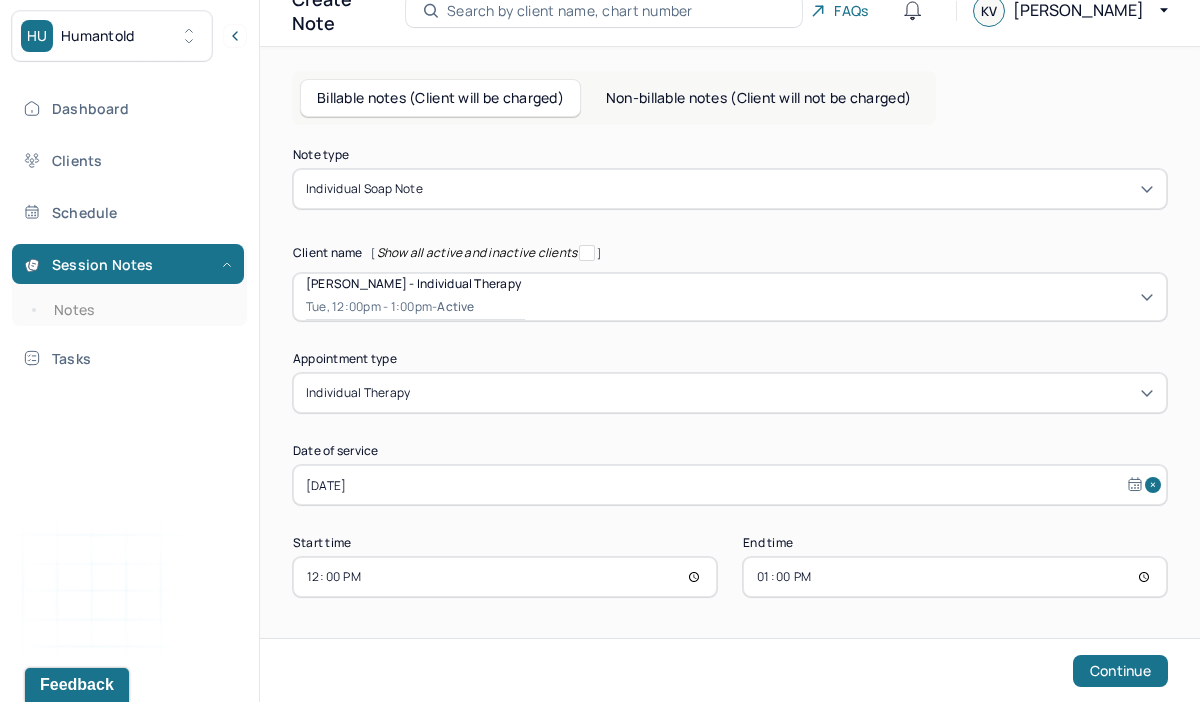 click on "12:00" at bounding box center (505, 577) 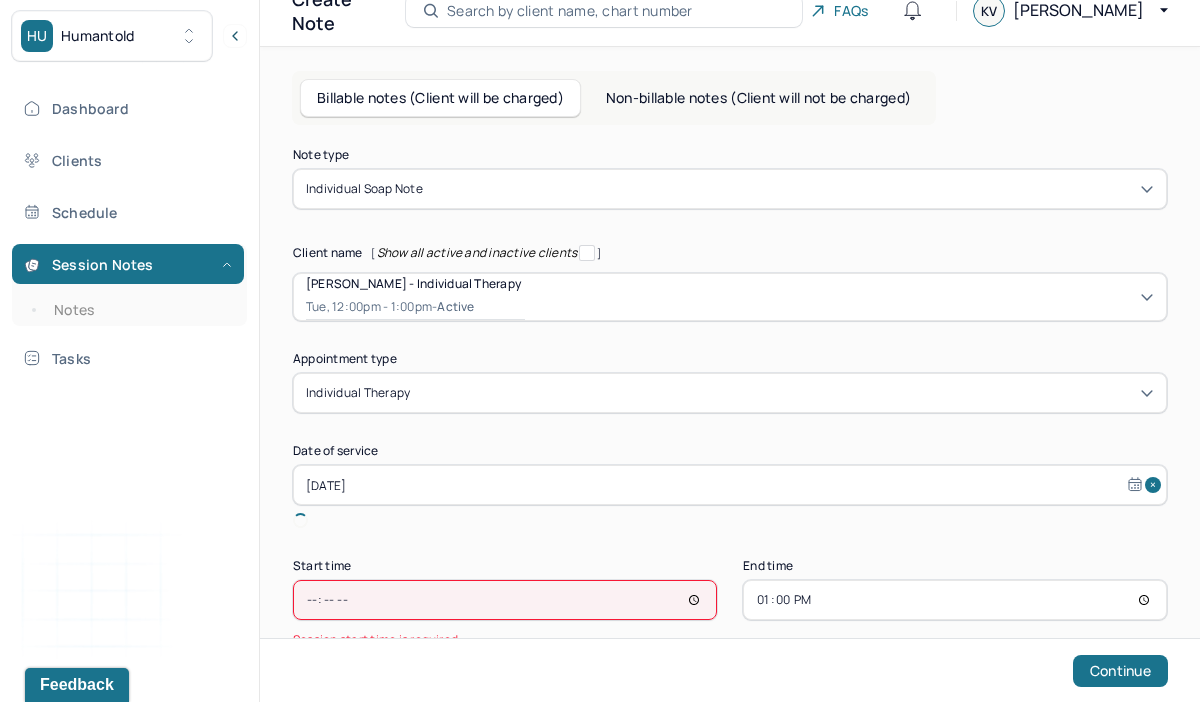 type on "13:00" 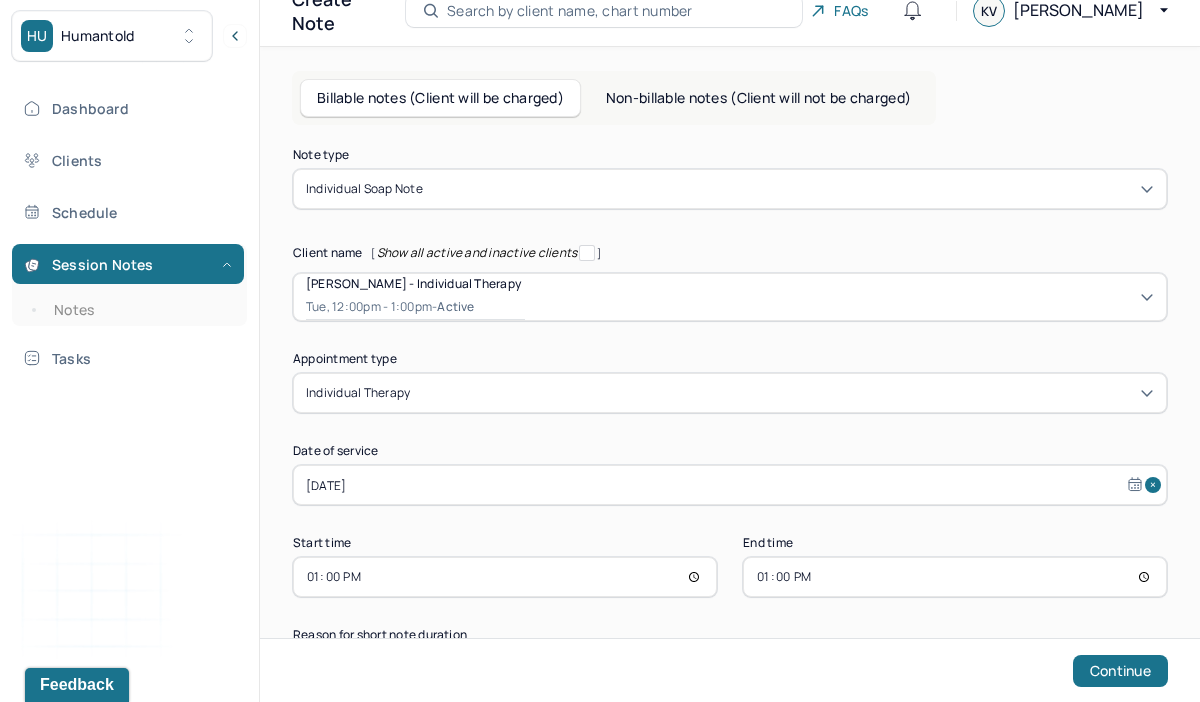 click on "13:00" at bounding box center (955, 577) 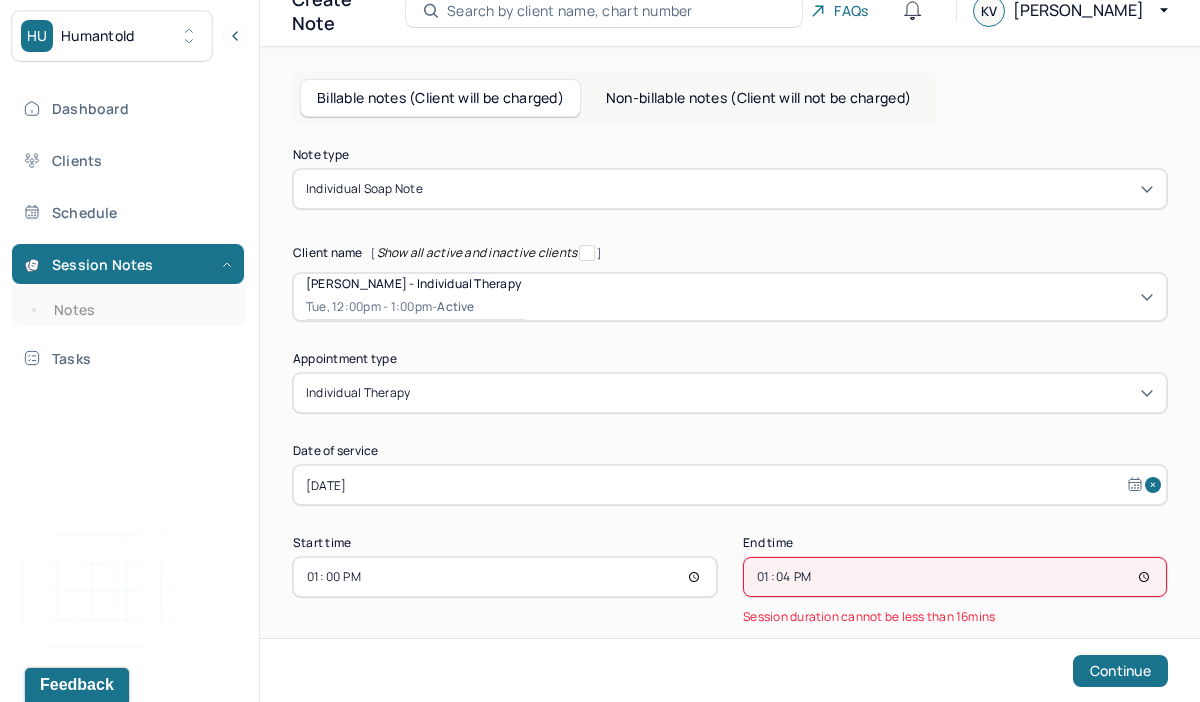 type on "13:45" 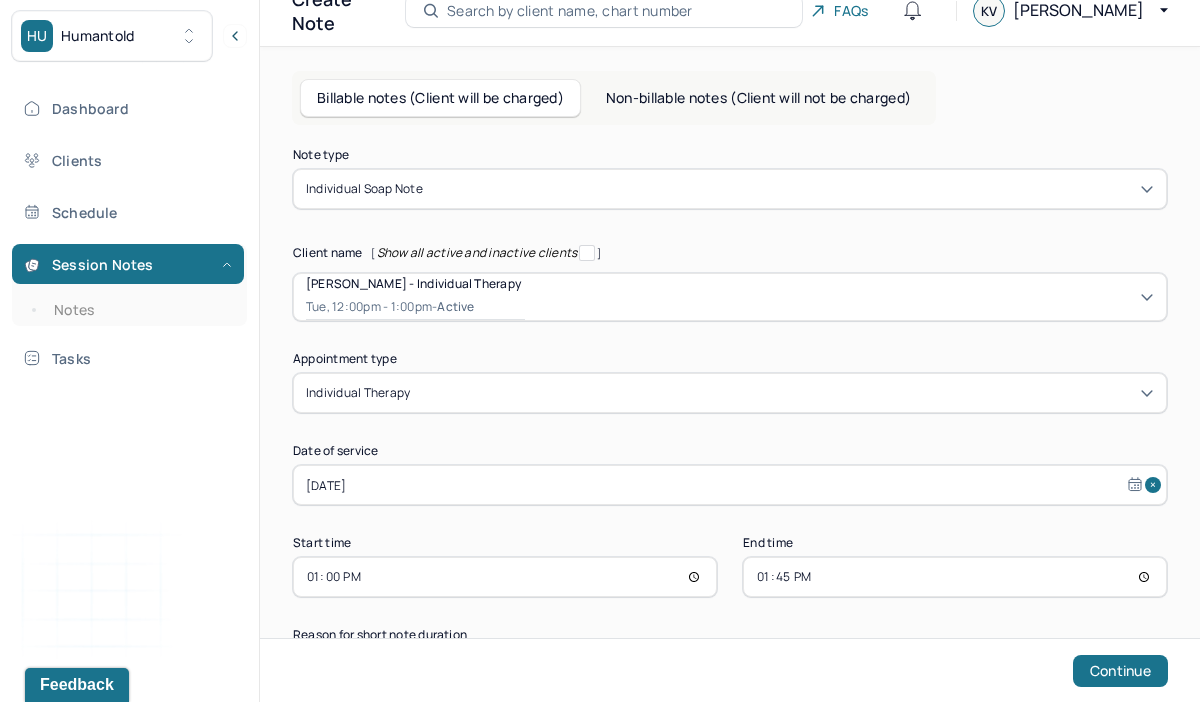 scroll, scrollTop: 129, scrollLeft: 0, axis: vertical 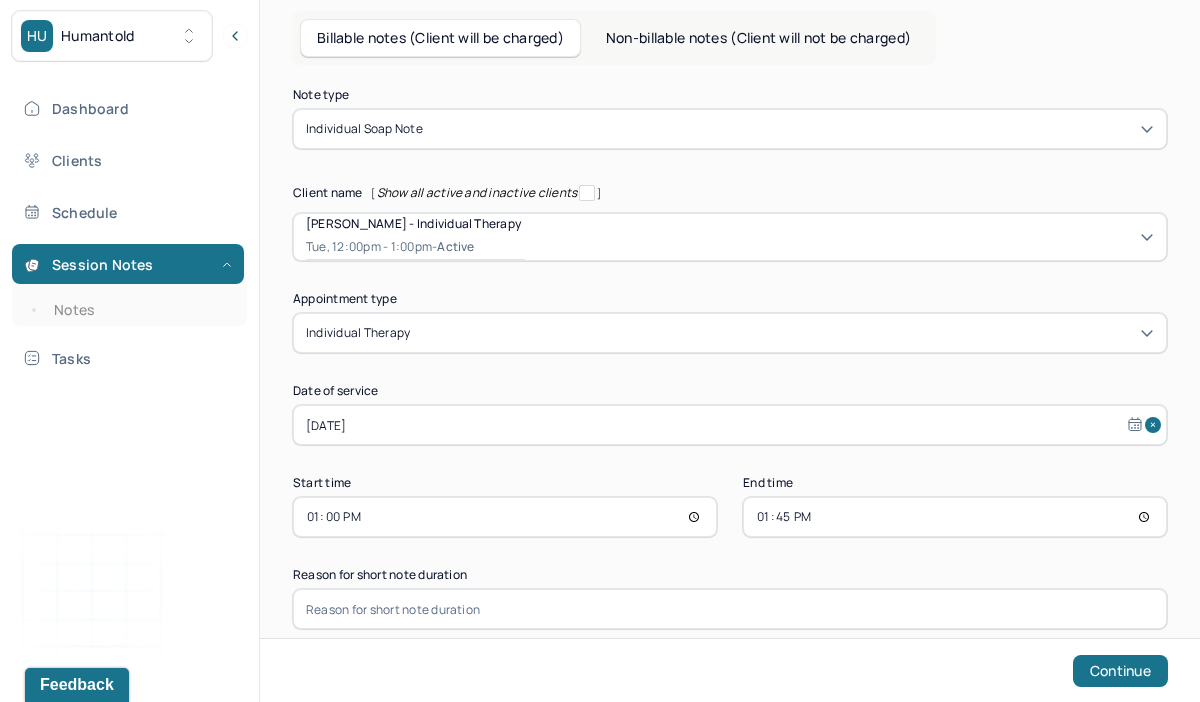 click at bounding box center [730, 609] 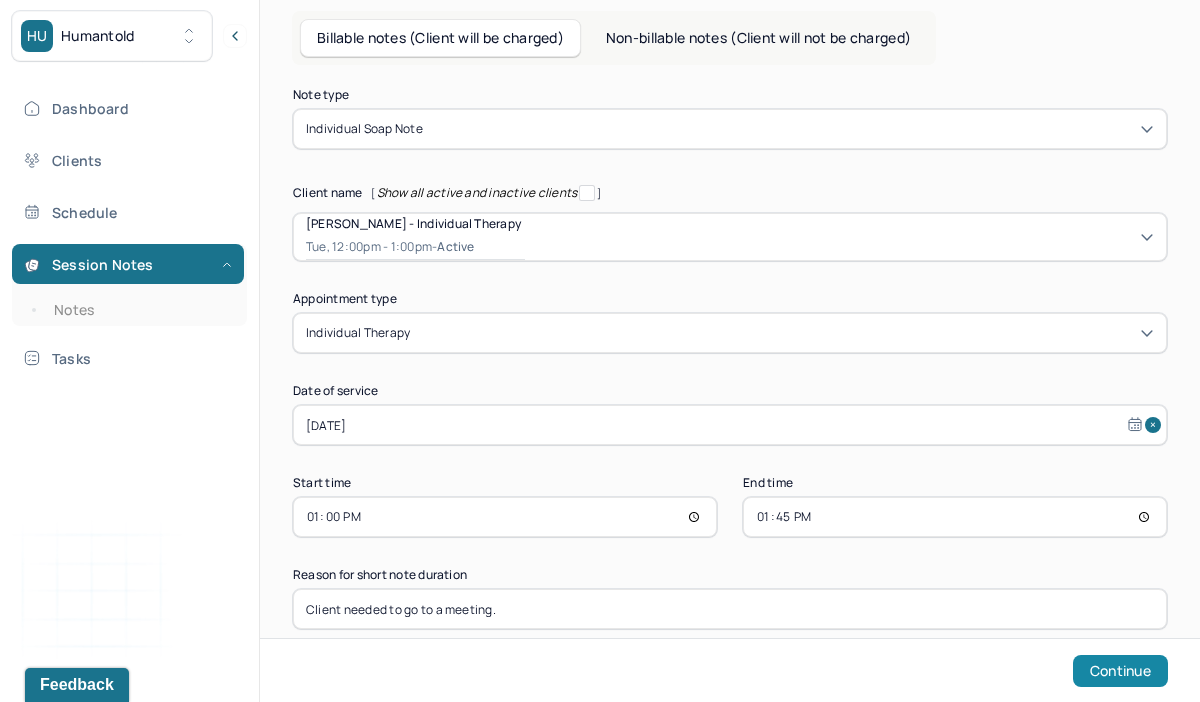 type on "Client needed to go to a meeting." 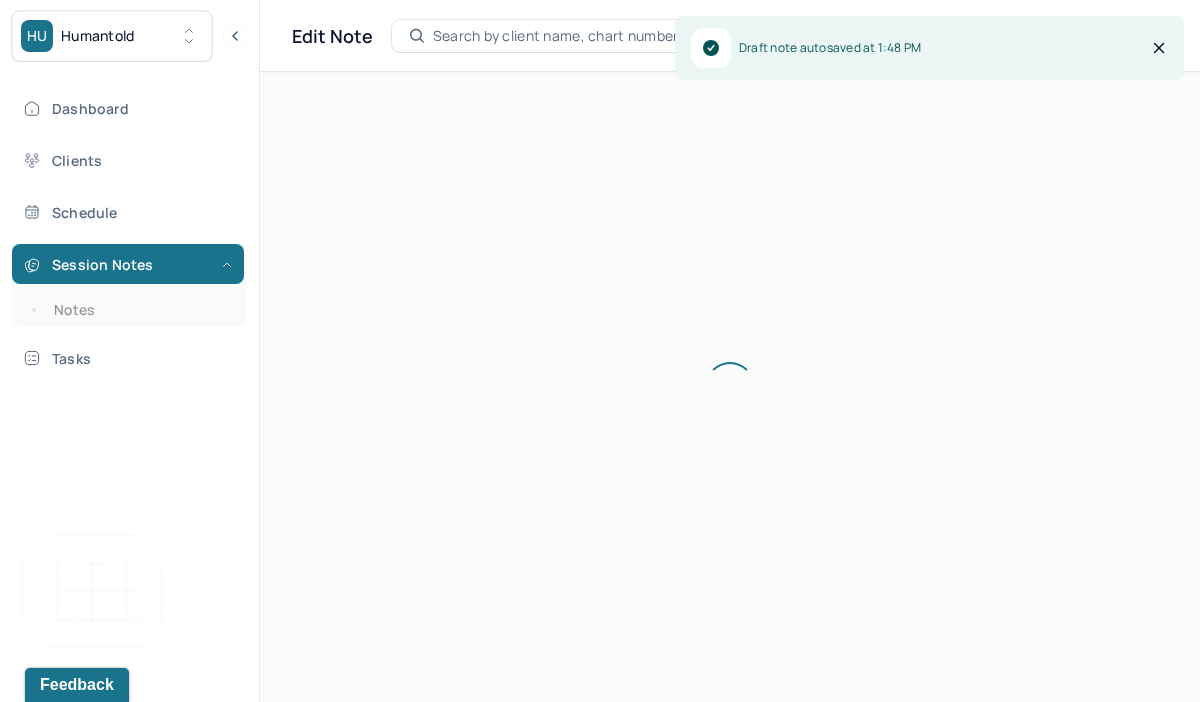 scroll, scrollTop: 36, scrollLeft: 0, axis: vertical 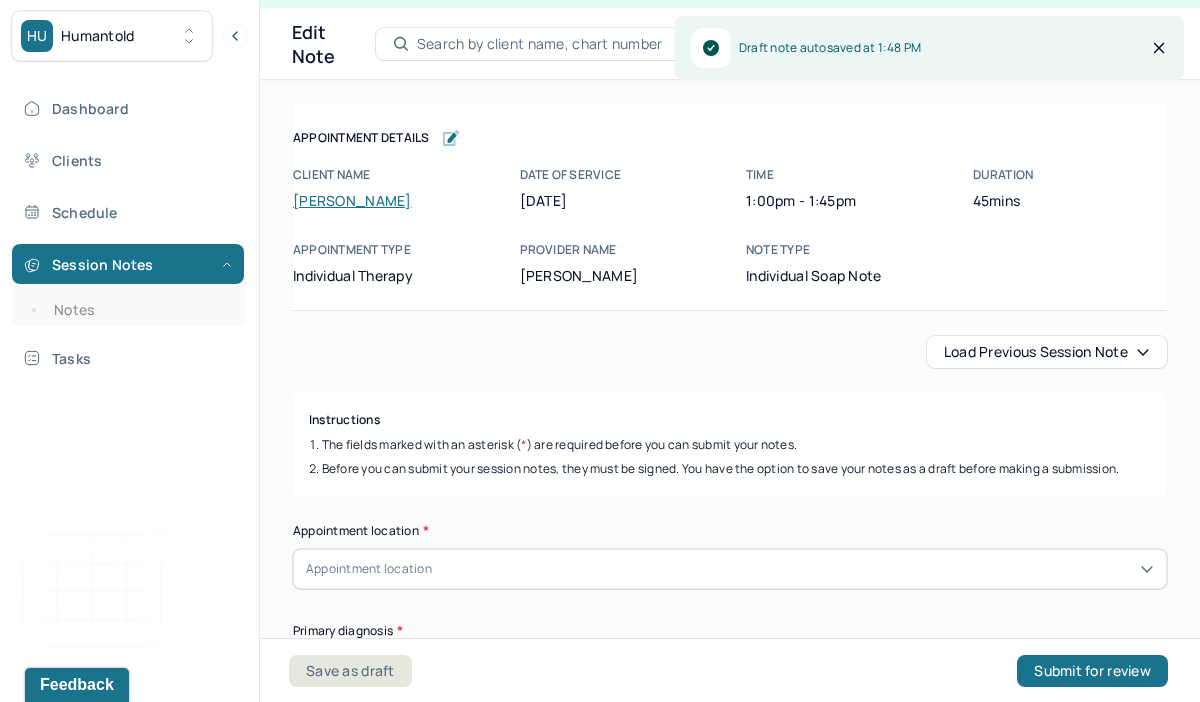 click on "Load previous session note" at bounding box center [1047, 352] 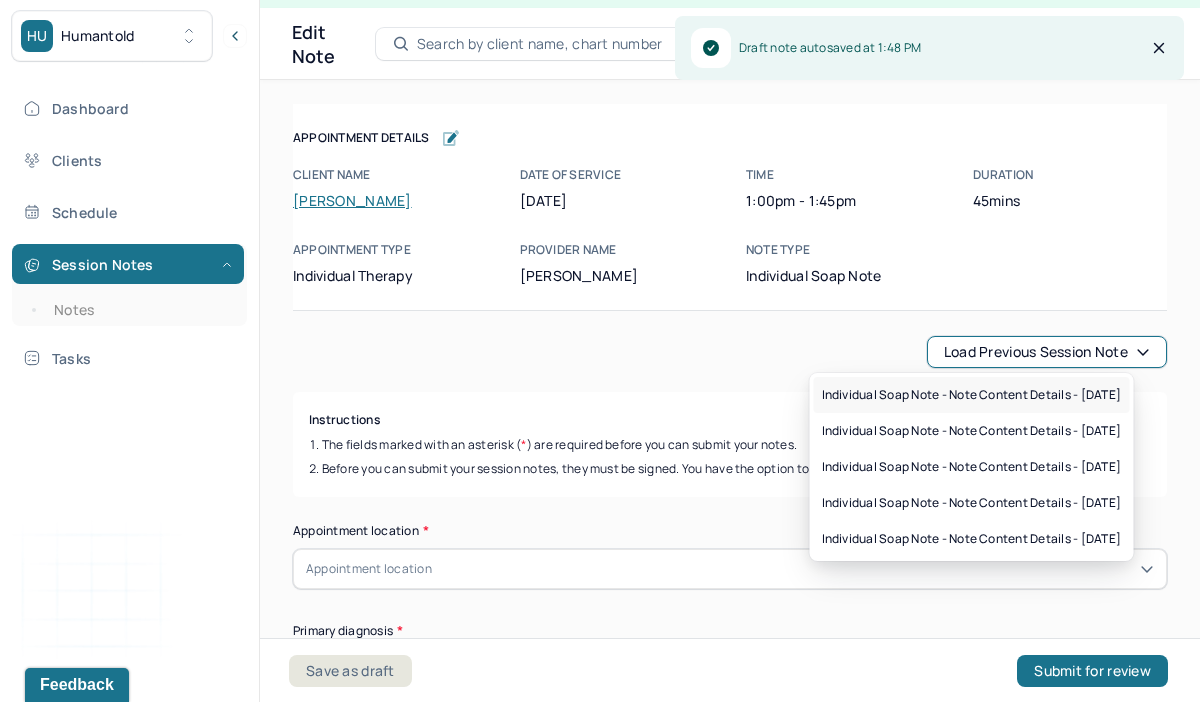 click on "Individual soap note   - Note content Details -   [DATE]" at bounding box center (972, 395) 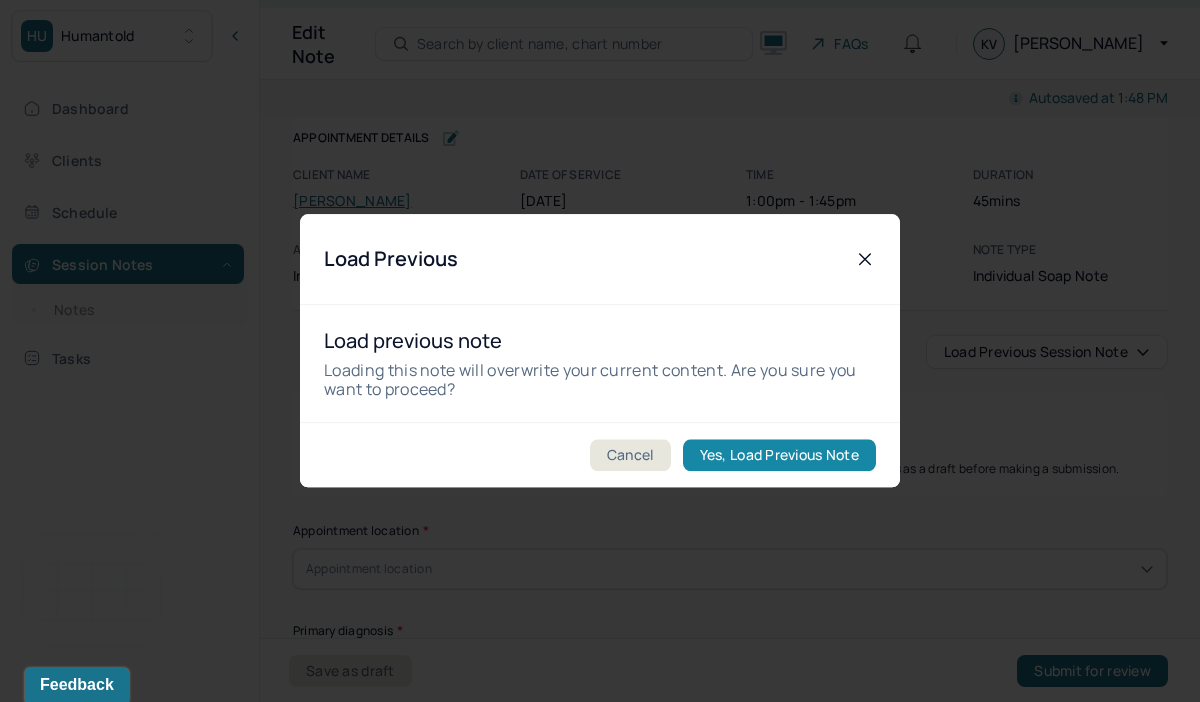 click on "Yes, Load Previous Note" at bounding box center [779, 456] 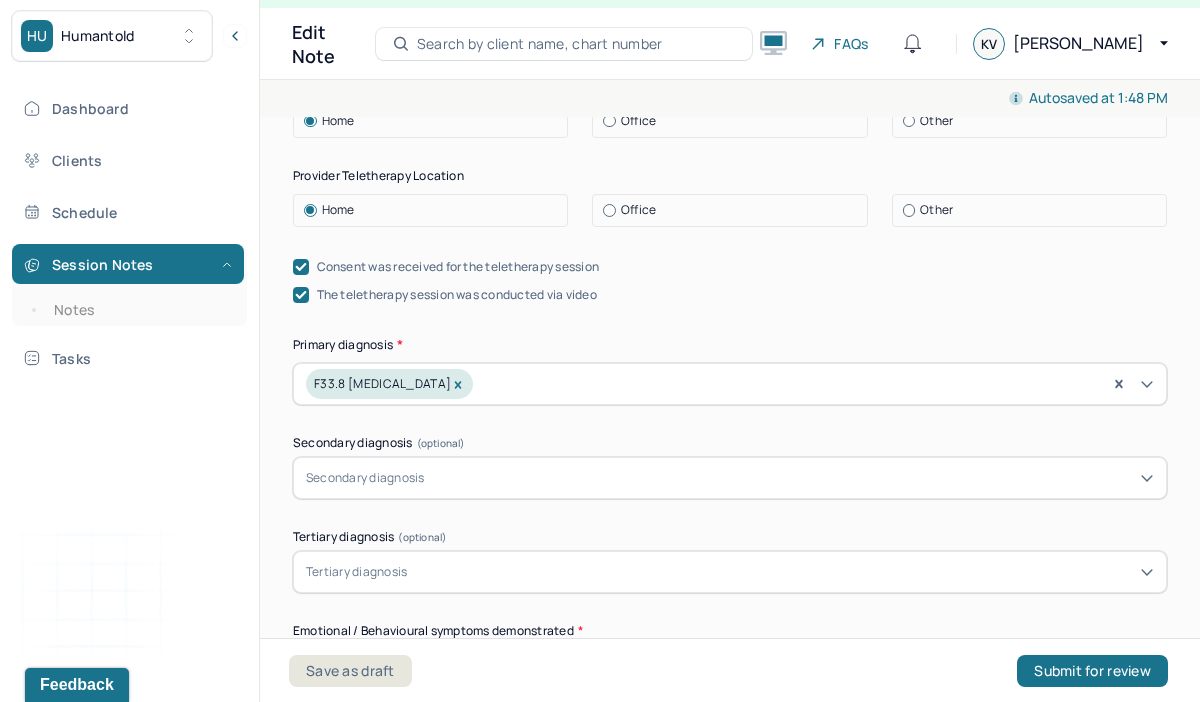 scroll, scrollTop: 484, scrollLeft: 0, axis: vertical 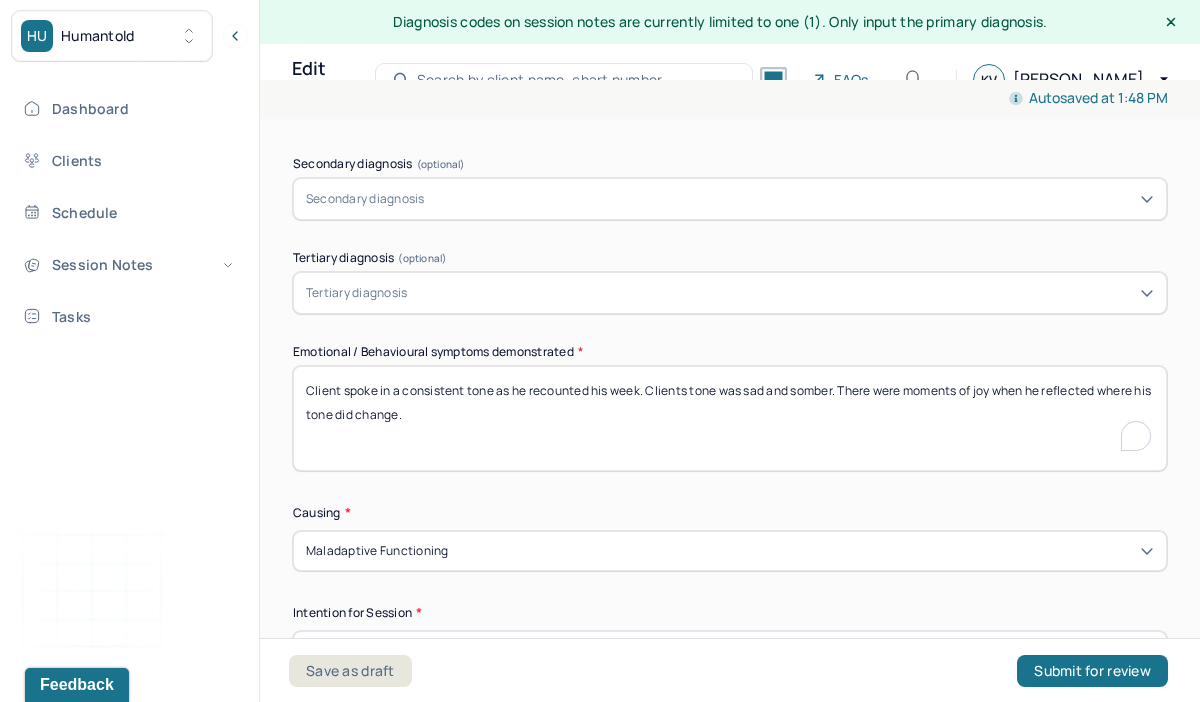 drag, startPoint x: 650, startPoint y: 386, endPoint x: 661, endPoint y: 418, distance: 33.83785 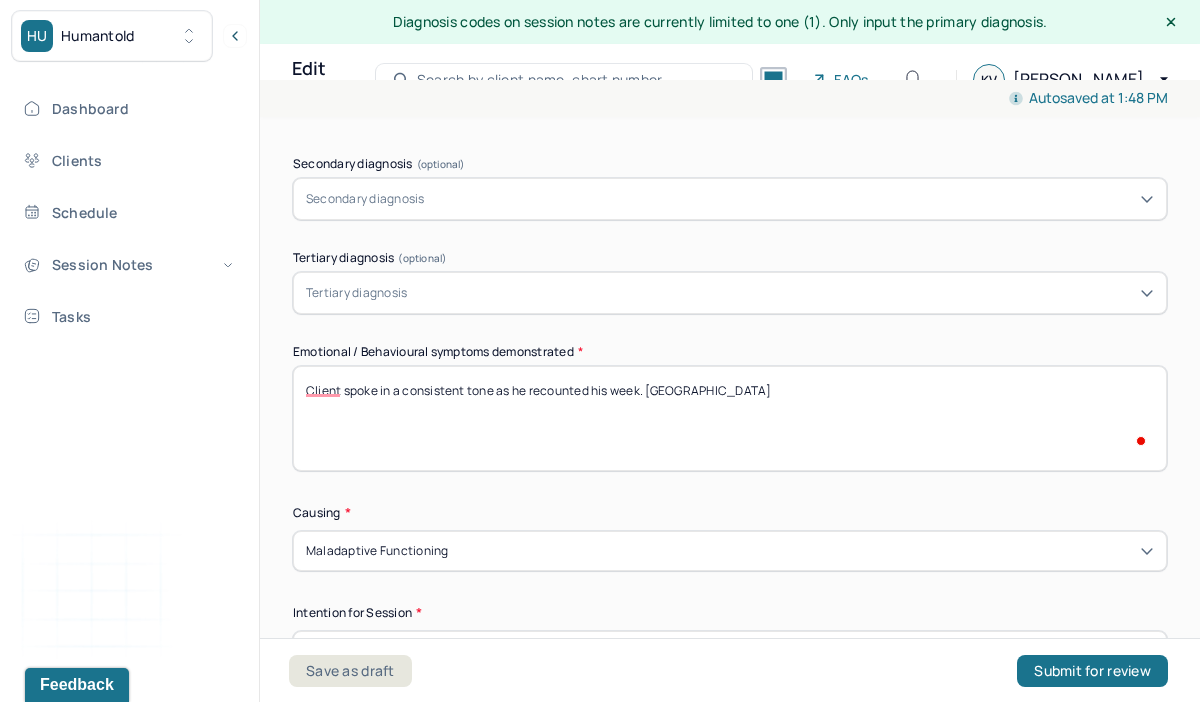 scroll, scrollTop: 856, scrollLeft: 0, axis: vertical 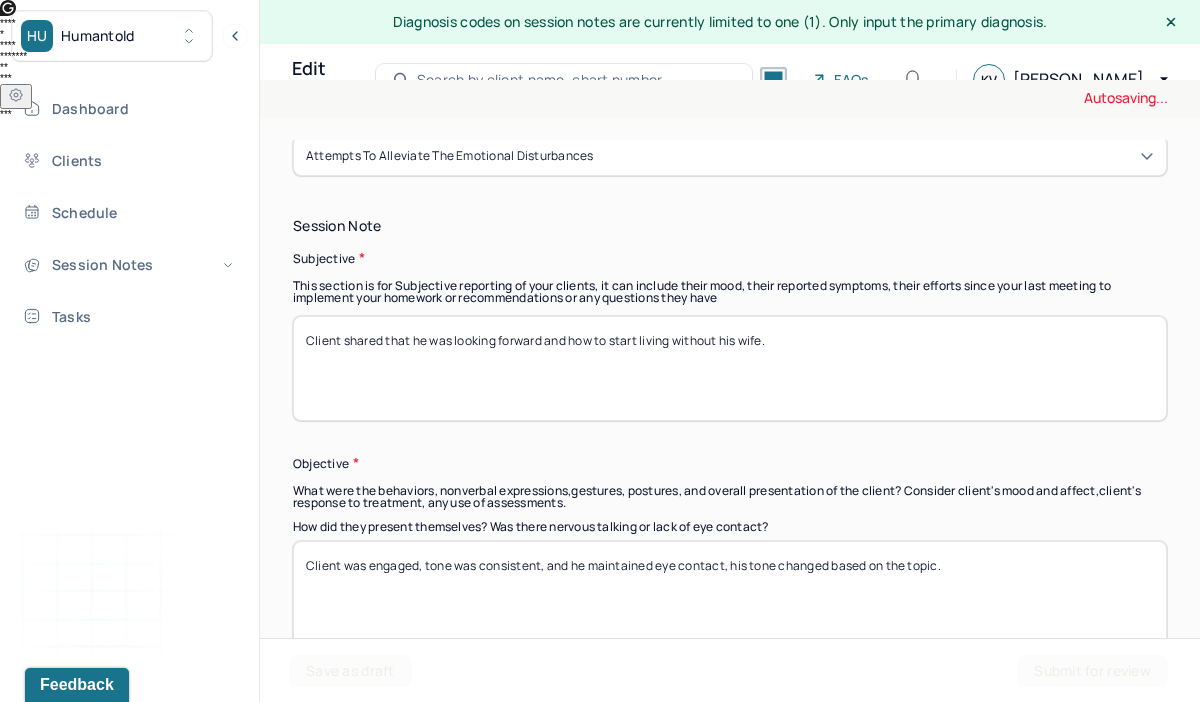 type on "The client spoke in a consistent tone as he recounted his week. The client shared that he was having a week where he was up and down and he has a tone of sadness." 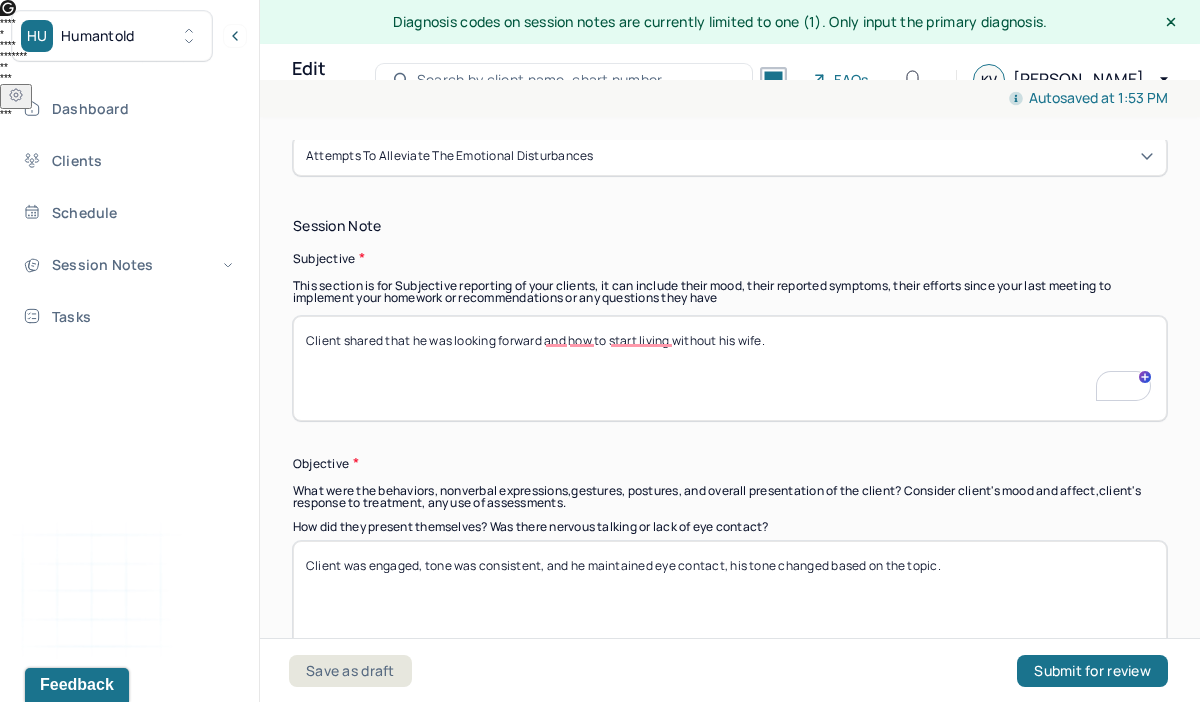 drag, startPoint x: 791, startPoint y: 341, endPoint x: 279, endPoint y: 337, distance: 512.0156 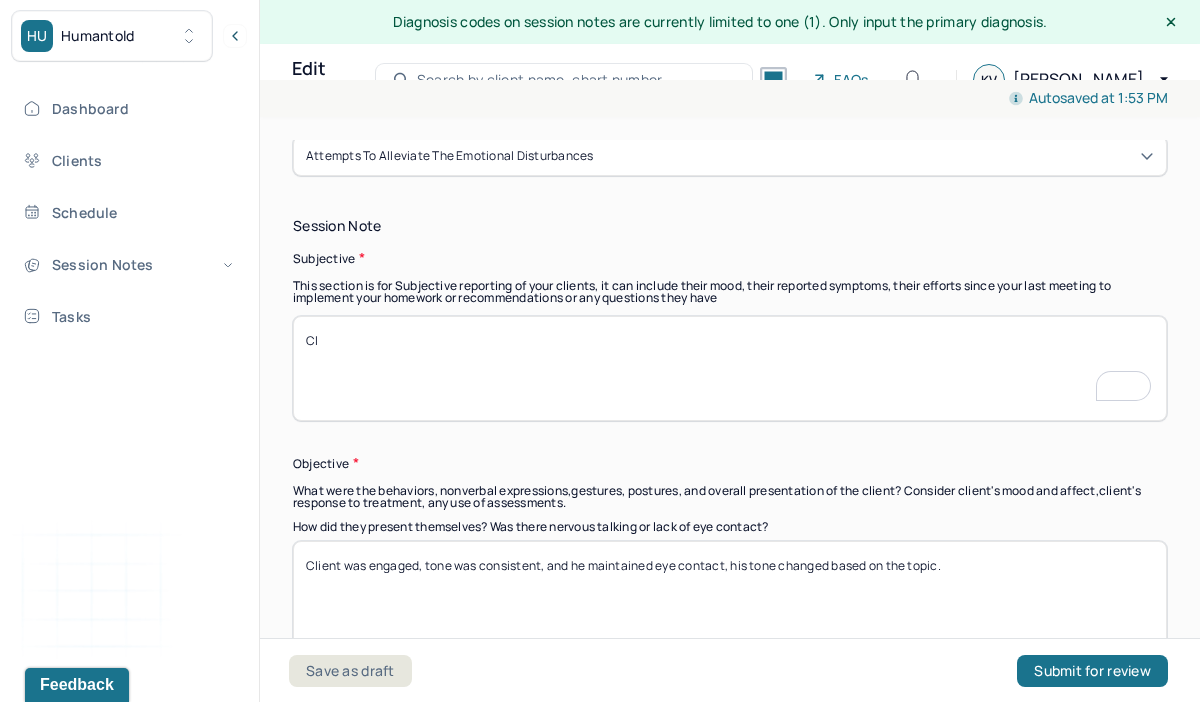 scroll, scrollTop: 1351, scrollLeft: 0, axis: vertical 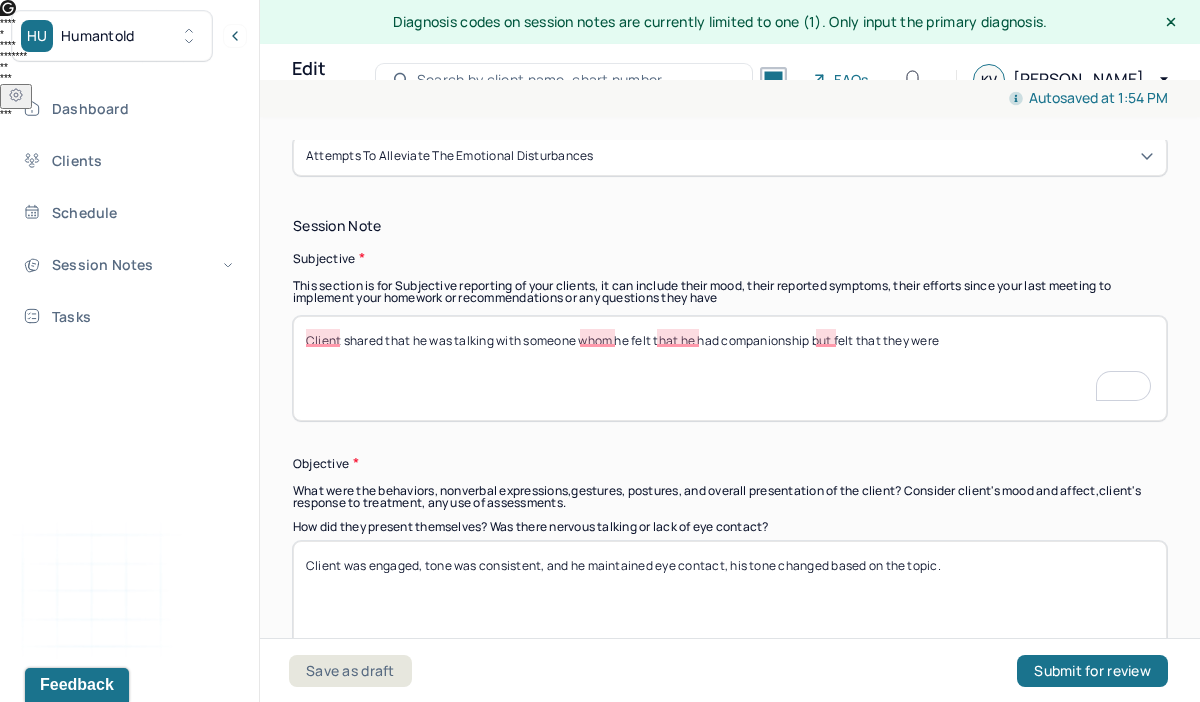 type on "Client shared that he was talking with someone whom he felt that he had companionship but felt that they were" 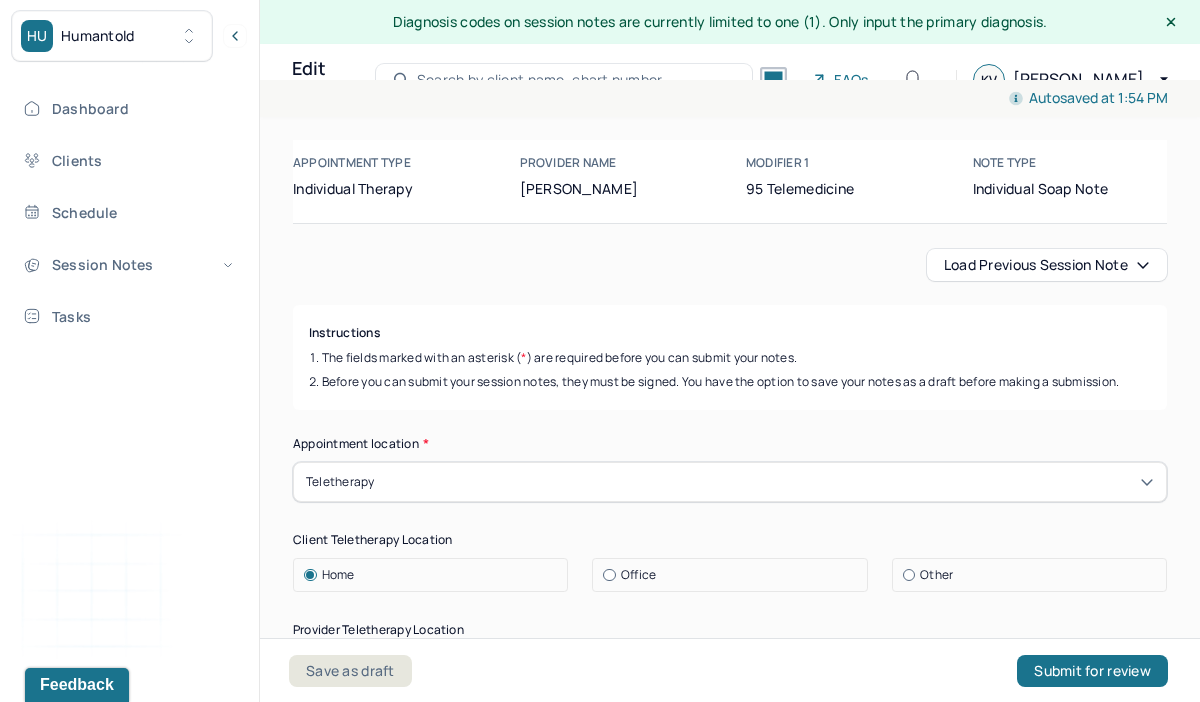 scroll, scrollTop: 126, scrollLeft: 0, axis: vertical 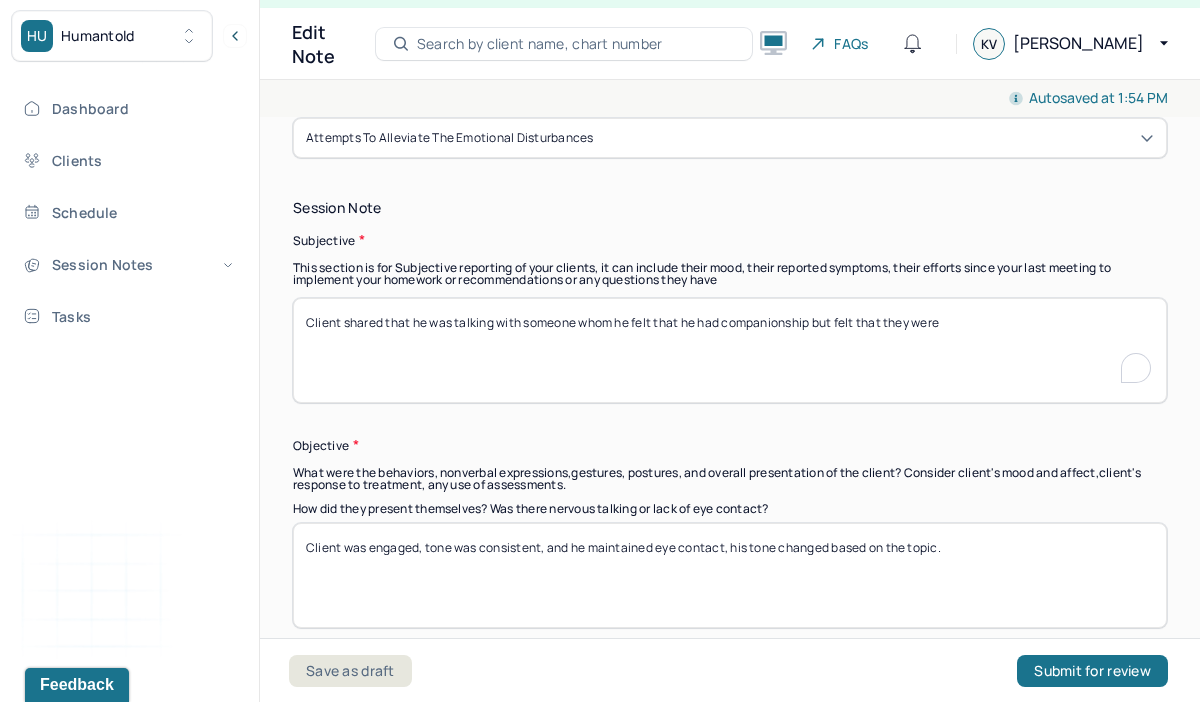 click on "Client shared that he was talking with someone whom he felt that he had companionship but felt that they were" at bounding box center (730, 350) 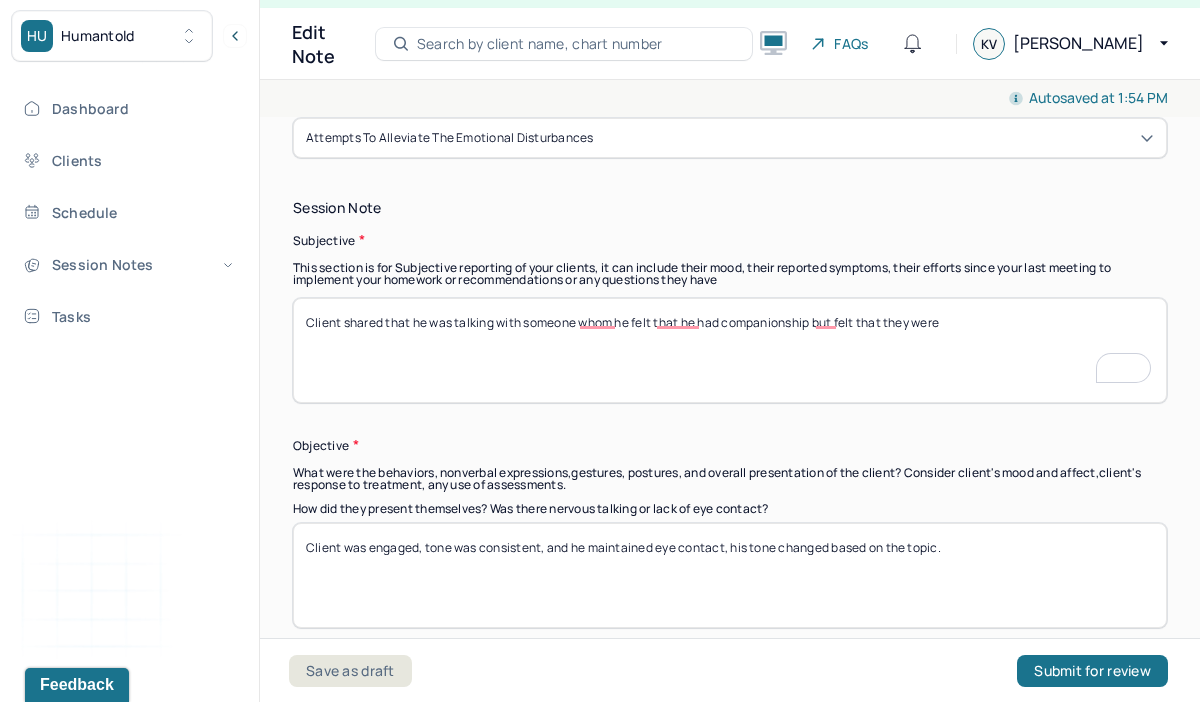 scroll, scrollTop: 1333, scrollLeft: 0, axis: vertical 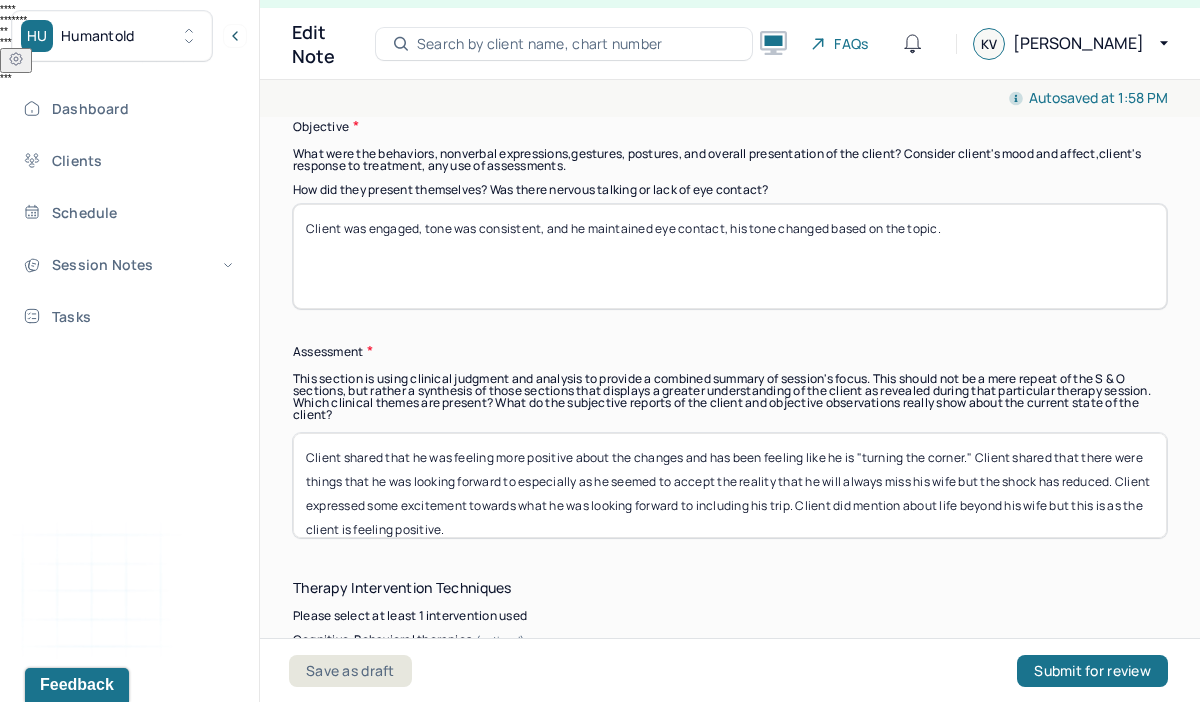 type on "Client shared that he was talking with someone whom he felt that he had companionship but she did not respond back." 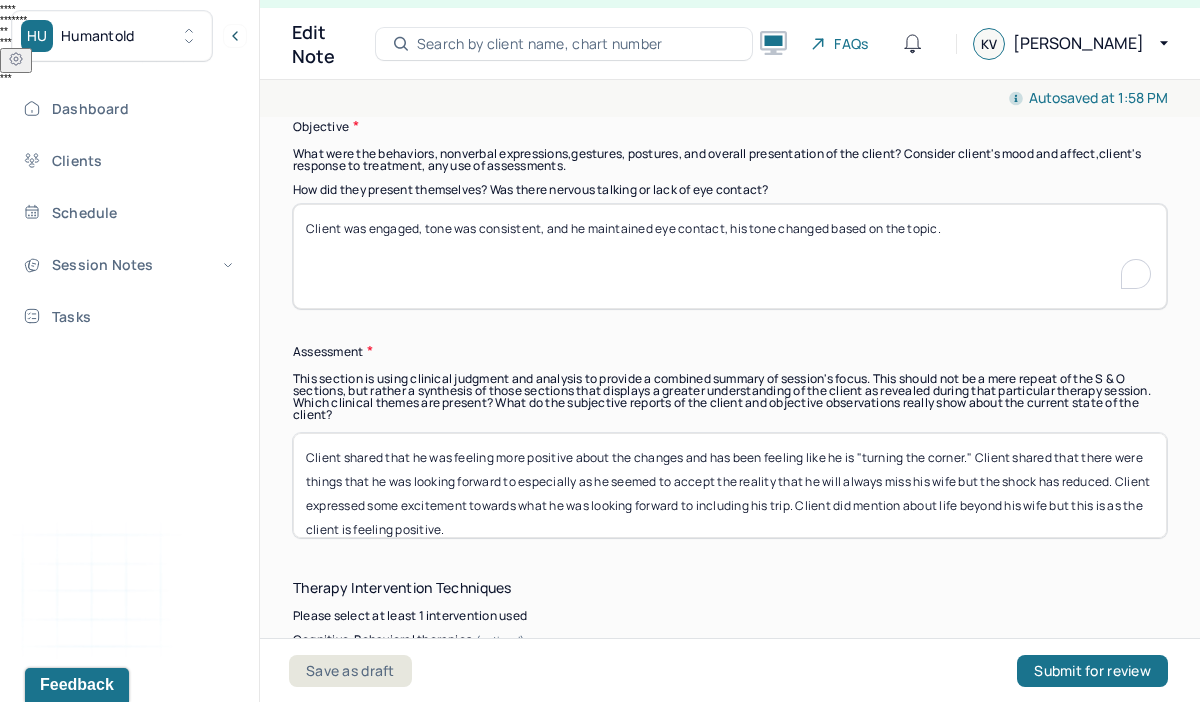 click on "Client was engaged, tone was consistent, and he maintained eye contact, his tone changed based on the topic." at bounding box center [730, 256] 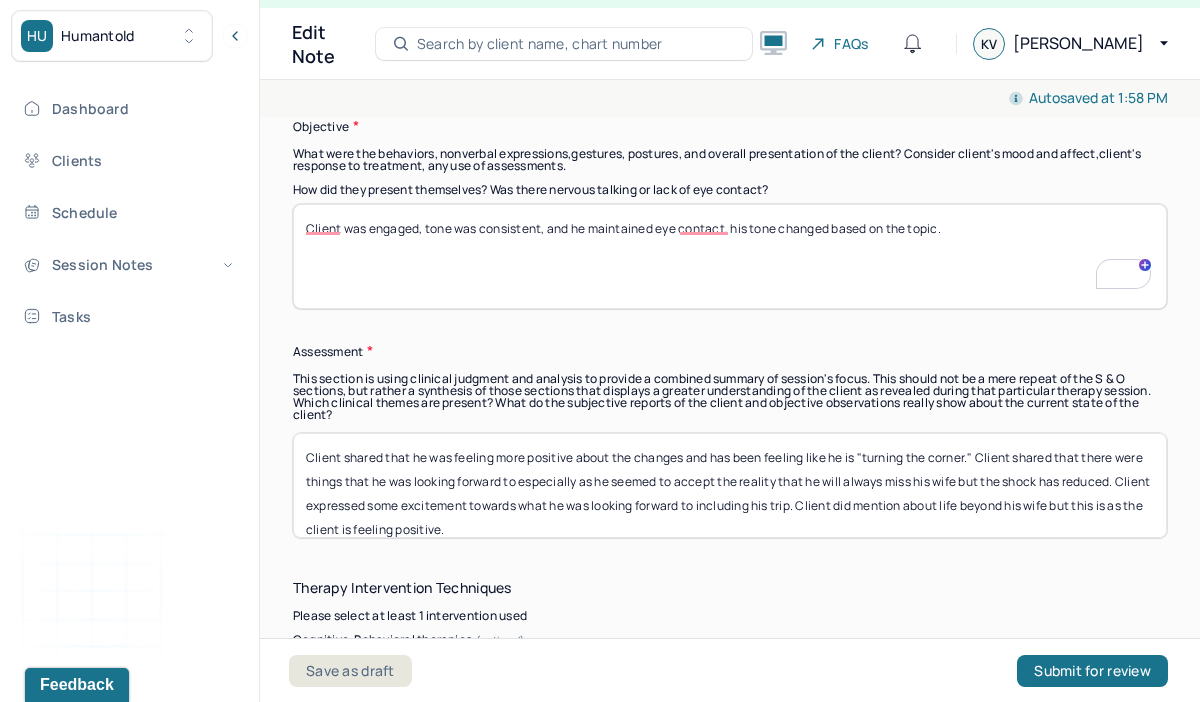scroll, scrollTop: 1652, scrollLeft: 0, axis: vertical 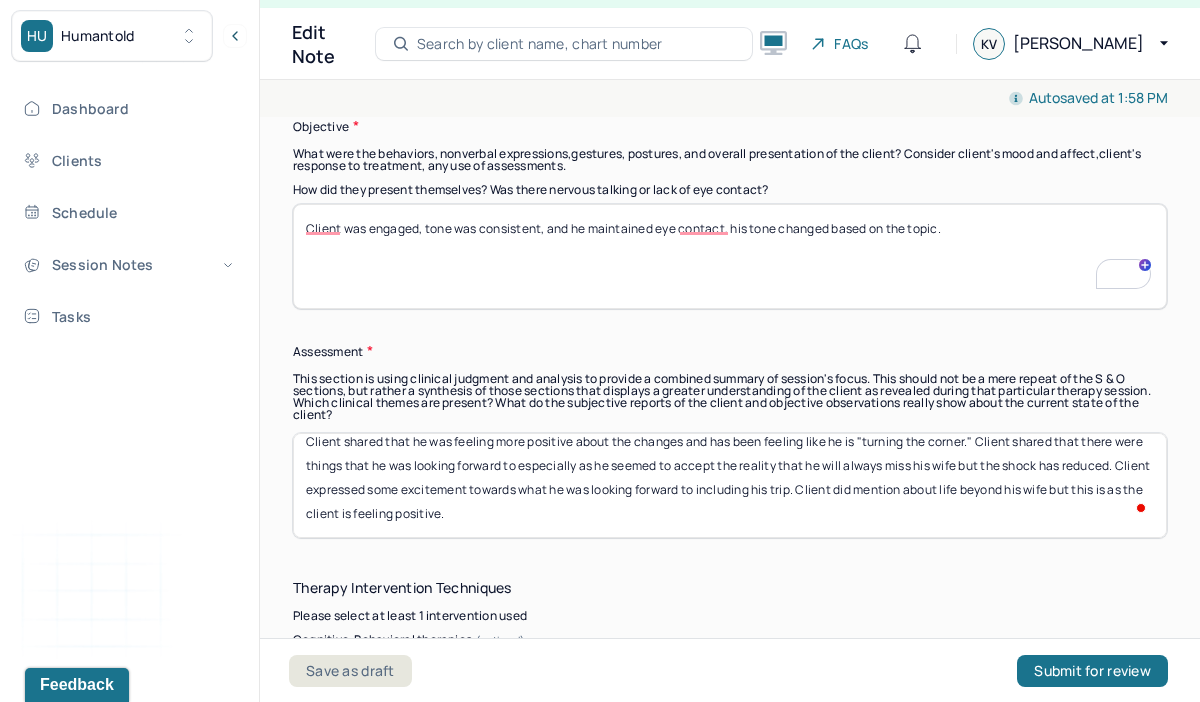 drag, startPoint x: 309, startPoint y: 452, endPoint x: 407, endPoint y: 554, distance: 141.44963 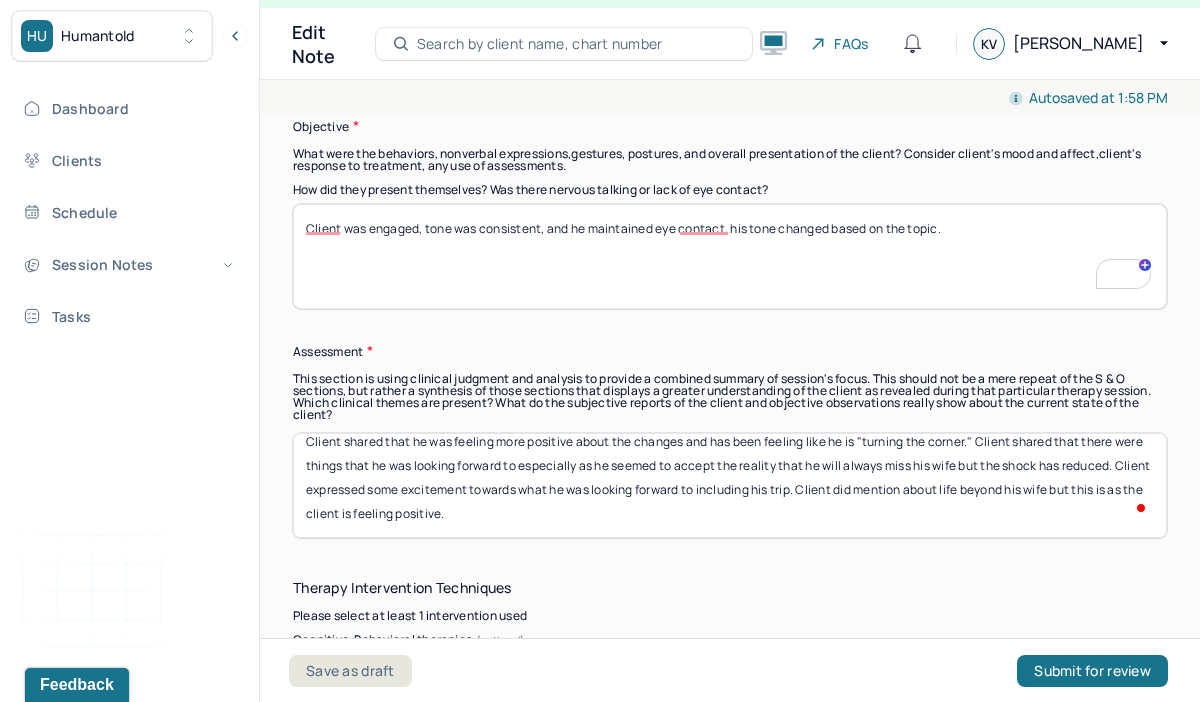 click on "Instructions The fields marked with an asterisk ( * ) are required before you can submit your notes. Before you can submit your session notes, they must be signed. You have the option to save your notes as a draft before making a submission. Appointment location * Teletherapy Client Teletherapy Location Home Office Other Provider Teletherapy Location Home Office Other Consent was received for the teletherapy session The teletherapy session was conducted via video Primary diagnosis * F33.8 [MEDICAL_DATA] Secondary diagnosis (optional) Secondary diagnosis Tertiary diagnosis (optional) Tertiary diagnosis Emotional / Behavioural symptoms demonstrated * The client spoke in a consistent tone as he recounted his week. The client shared that he was having a week where he was up and down and he has a tone of sadness.  Causing * Maladaptive Functioning Intention for Session * Attempts to alleviate the emotional disturbances Session Note Subjective Objective Assessment Modeling and skills training" at bounding box center (730, 960) 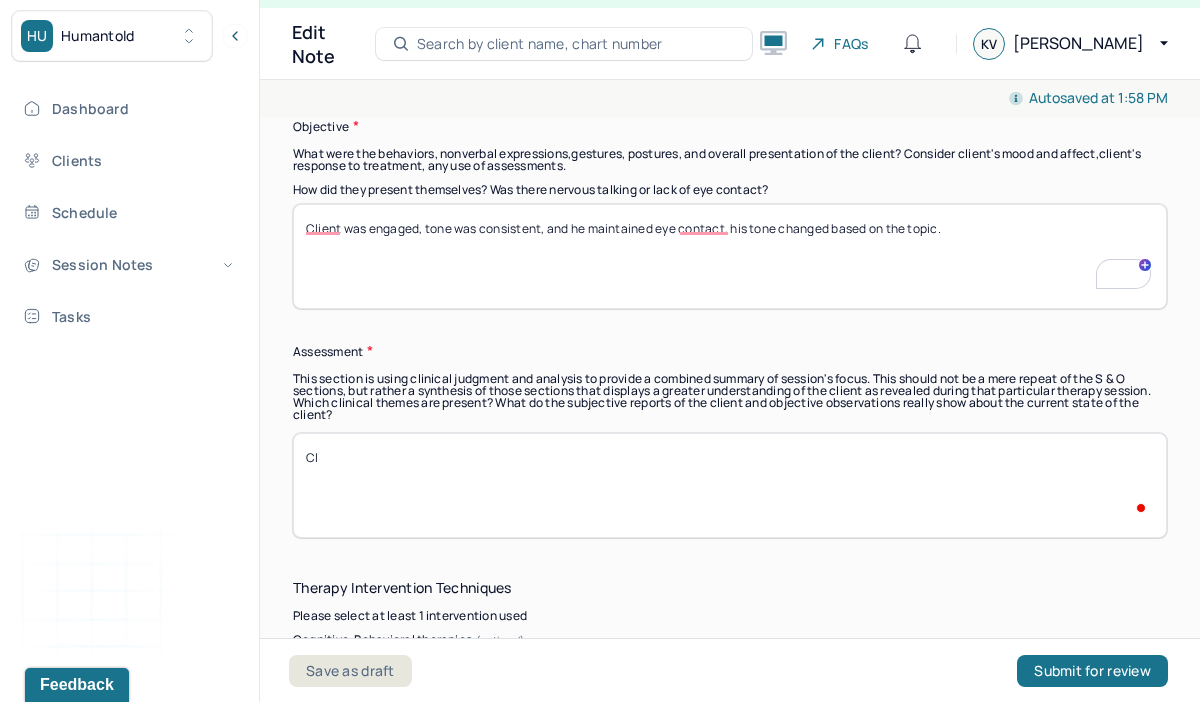 scroll, scrollTop: 0, scrollLeft: 0, axis: both 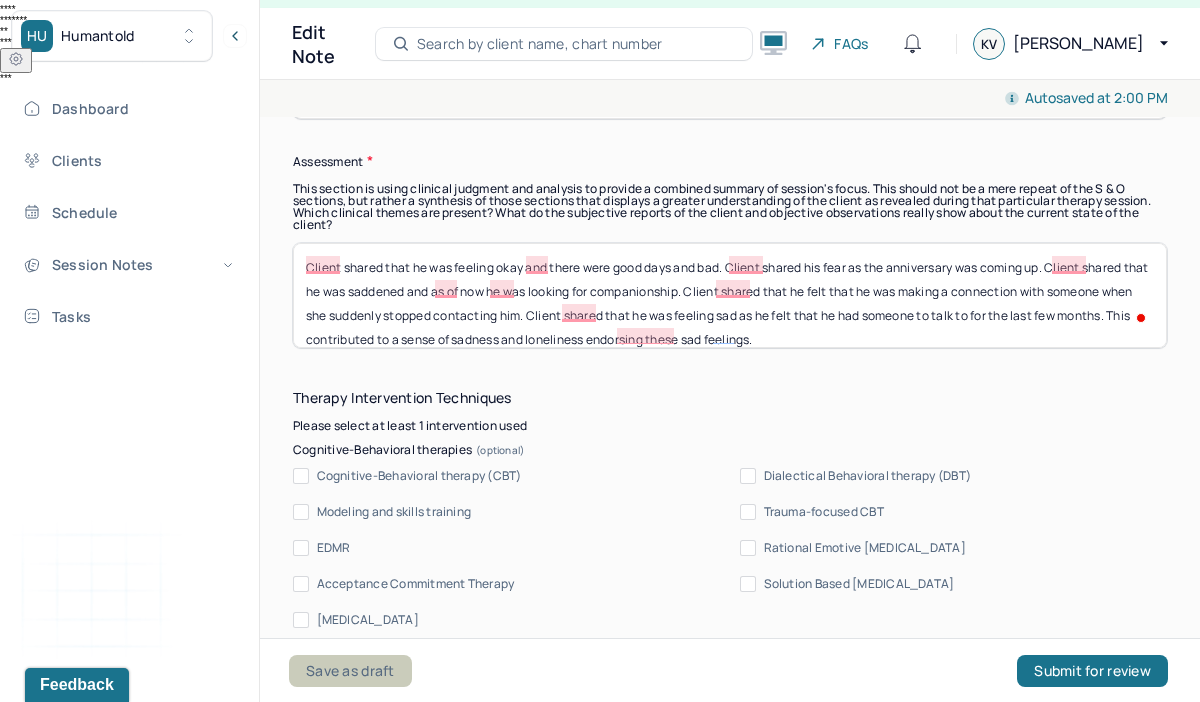 type on "Client shared that he was feeling okay and there were good days and bad. Client shared his fear as the anniversary was coming up. Client shared that he was saddened and as of now he was looking for companionship. Client shared that he felt that he was making a connection with someone when she suddenly stopped contacting him. Client shared that he was feeling sad as he felt that he had someone to talk to for the last few months. This contributed to a sense of sadness and loneliness endorsing these sad feelings." 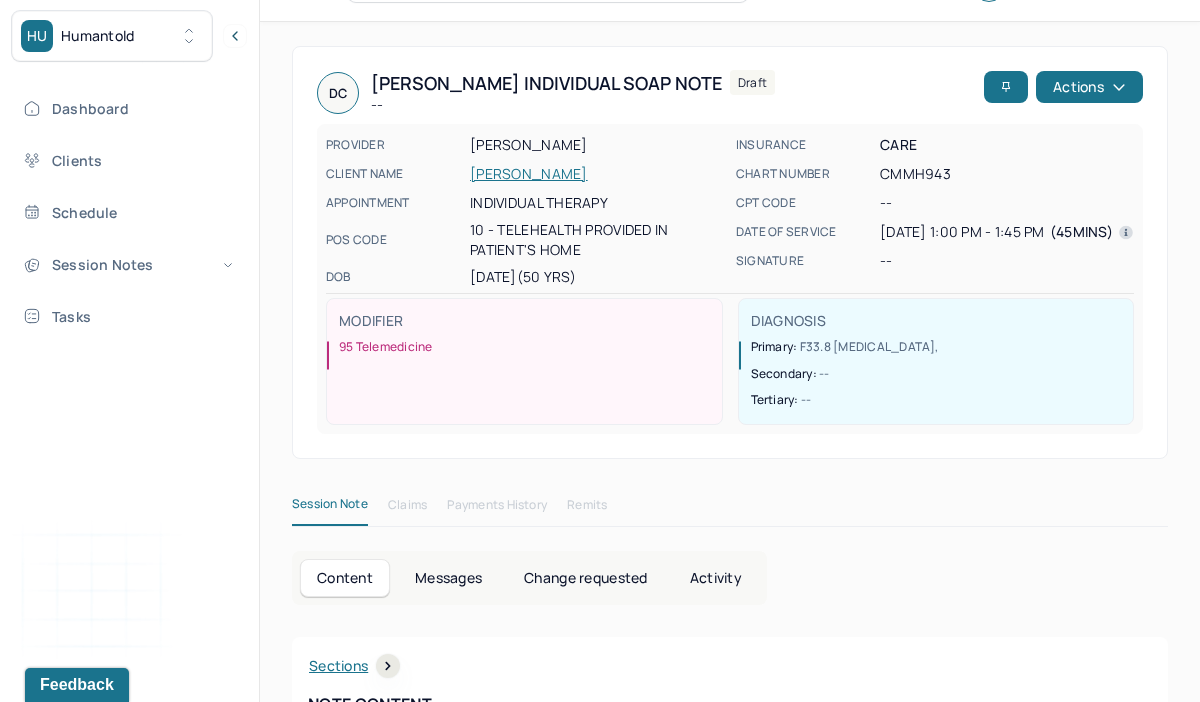 scroll, scrollTop: 71, scrollLeft: 0, axis: vertical 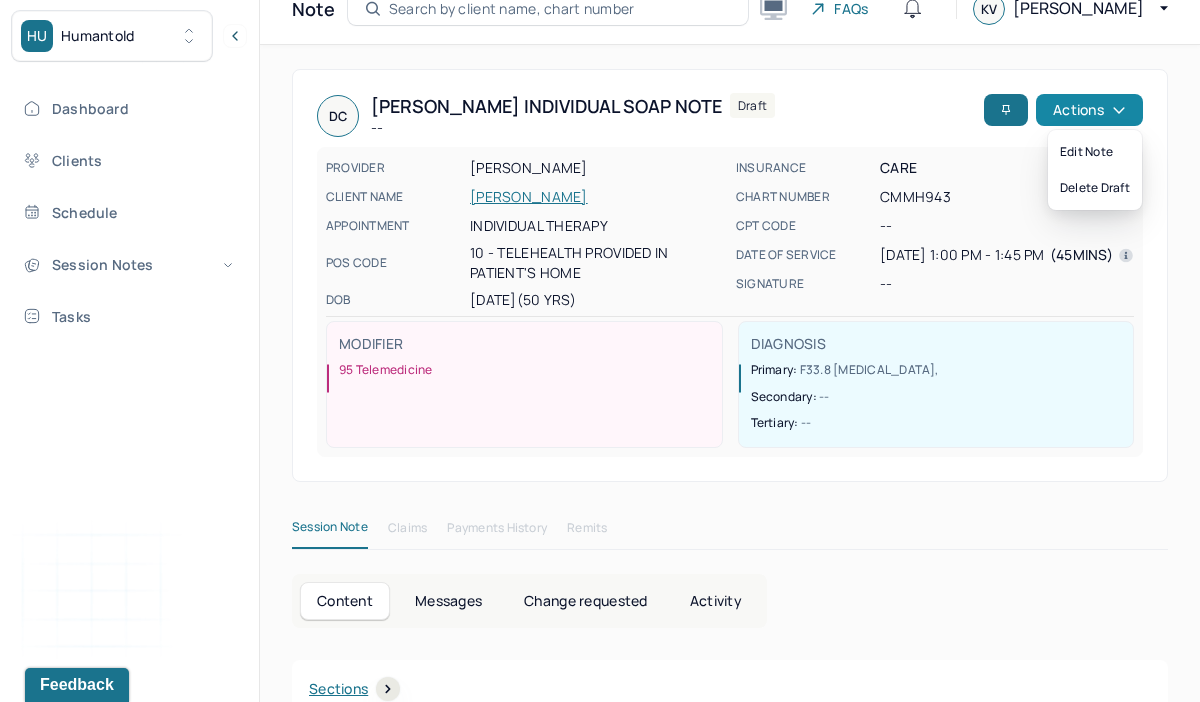 click on "Actions" at bounding box center [1089, 110] 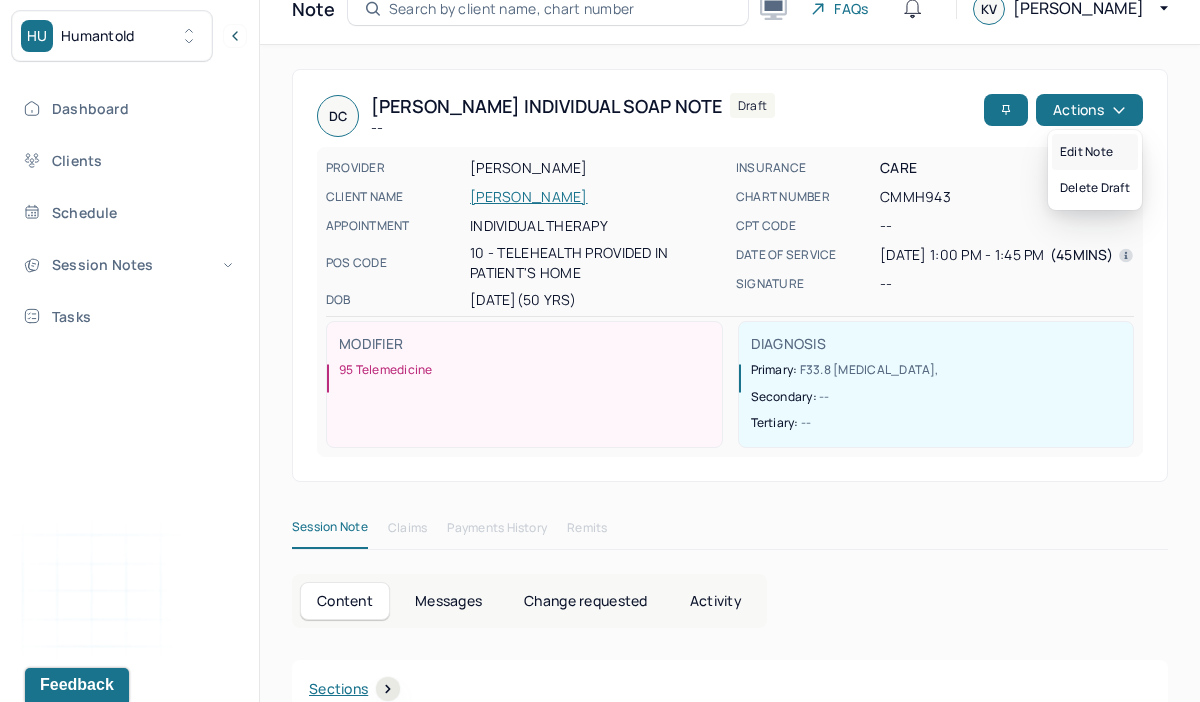 click on "Edit note" at bounding box center [1095, 152] 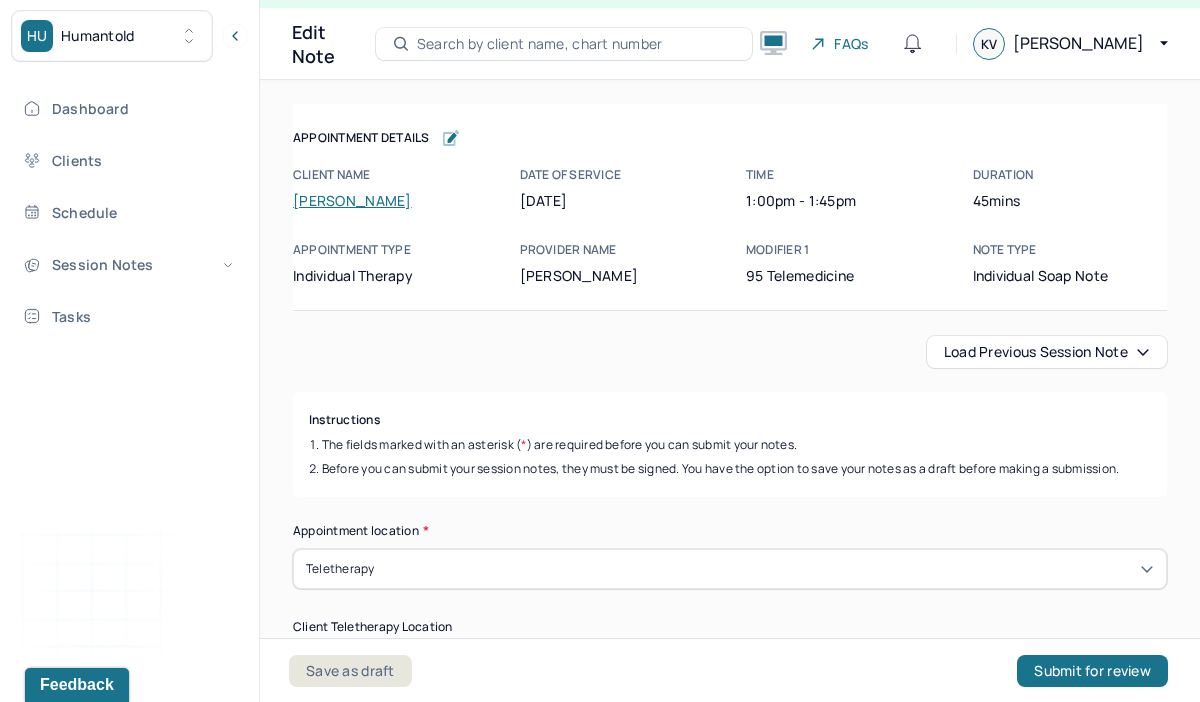 scroll, scrollTop: 0, scrollLeft: 0, axis: both 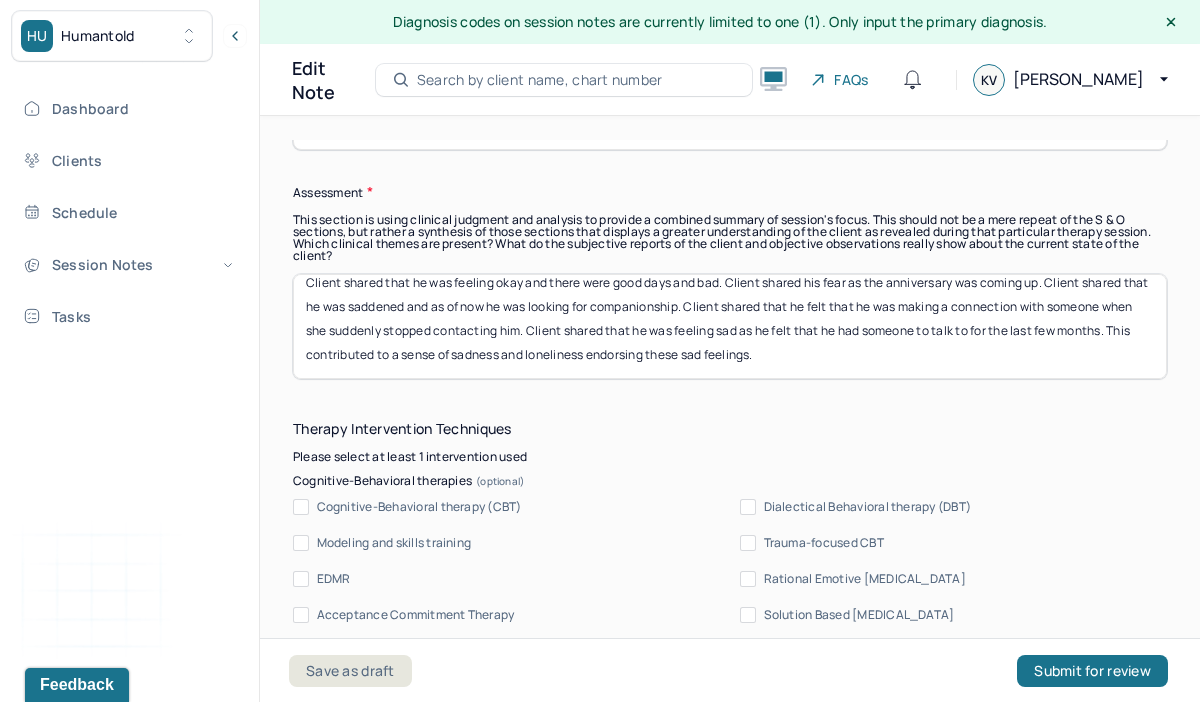 click on "Client shared that he was feeling okay and there were good days and bad. Client shared his fear as the anniversary was coming up. Client shared that he was saddened and as of now he was looking for companionship. Client shared that he felt that he was making a connection with someone when she suddenly stopped contacting him. Client shared that he was feeling sad as he felt that he had someone to talk to for the last few months. This contributed to a sense of sadness and loneliness endorsing these sad feelings." at bounding box center (730, 326) 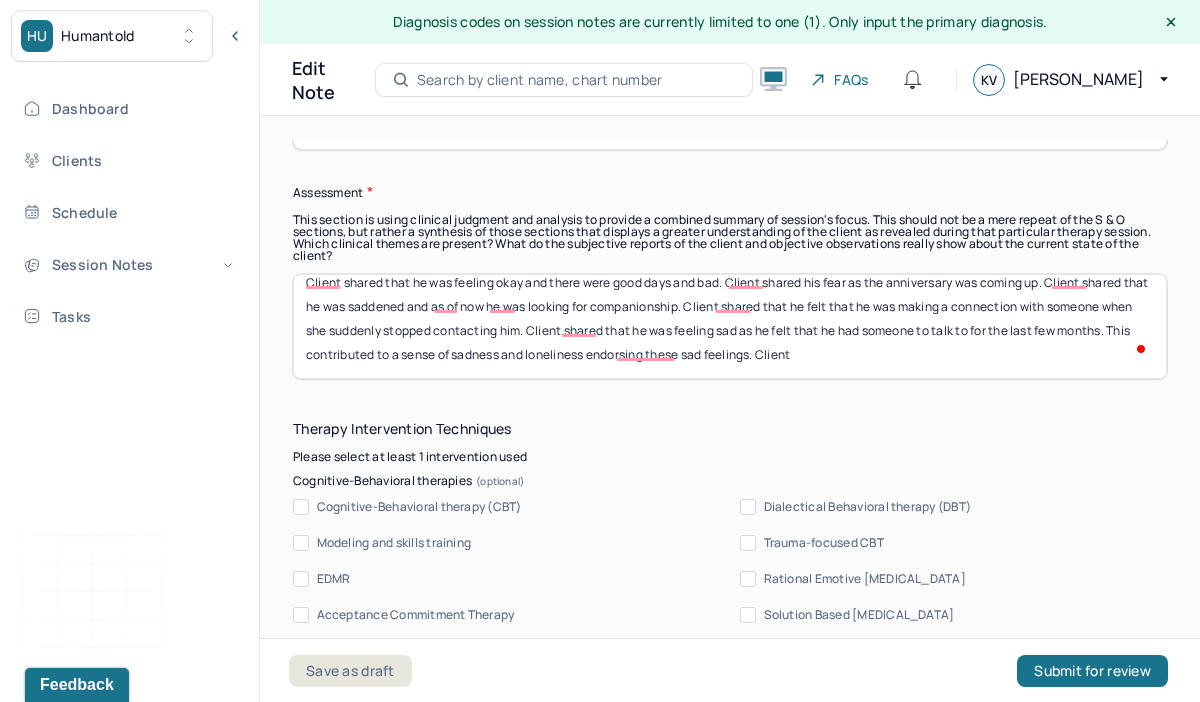 scroll, scrollTop: 1847, scrollLeft: 0, axis: vertical 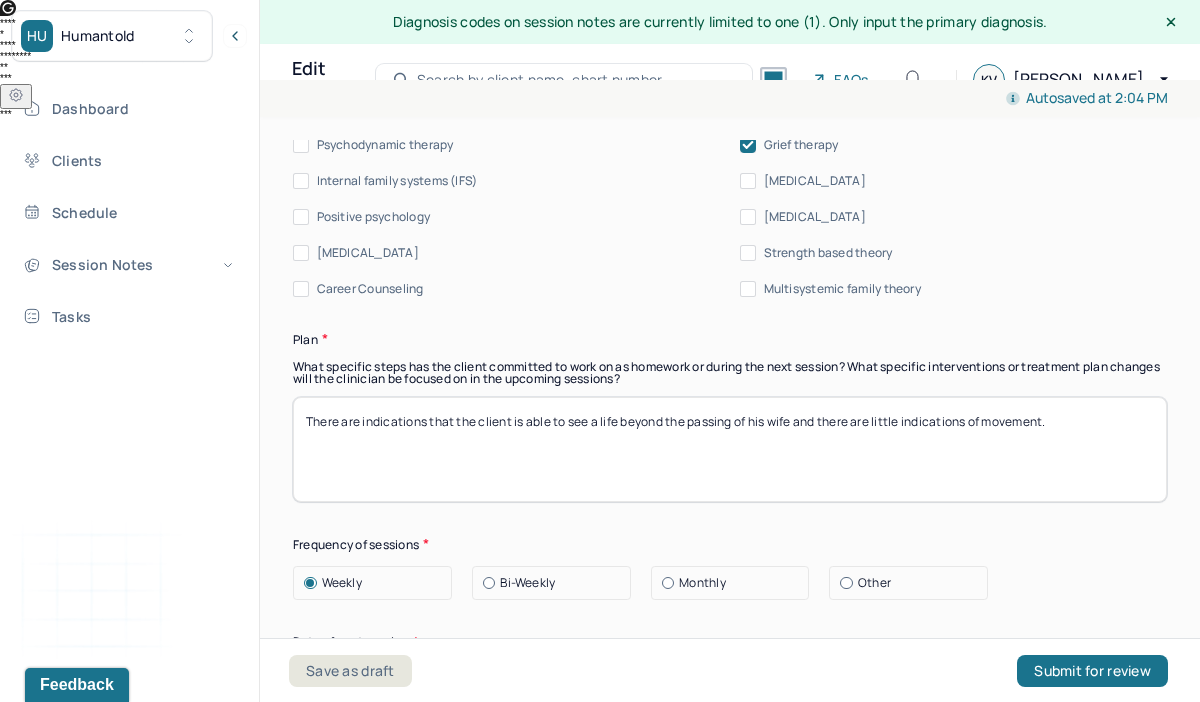 type on "Client shared that he was feeling okay and there were good days and bad. Client shared his fear as the anniversary was coming up. Client shared that he was saddened and as of now he was looking for companionship. Client shared that he felt that he was making a connection with someone when she suddenly stopped contacting him. Client shared that he was feeling sad as he felt that he had someone to talk to for the last few months. This contributed to a sense of sadness and loneliness endorsing these sad feelings. Client was able to use REBT to have alternative thoughts to help him process this sudden relationship loss." 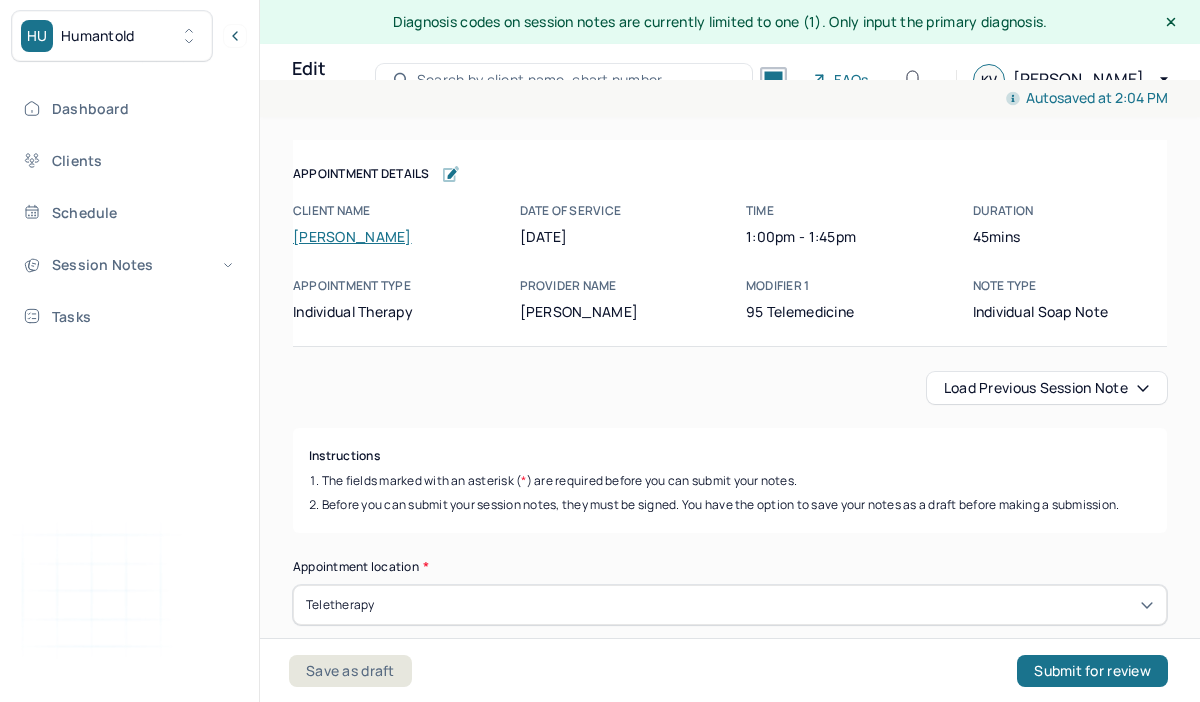 scroll, scrollTop: 0, scrollLeft: 0, axis: both 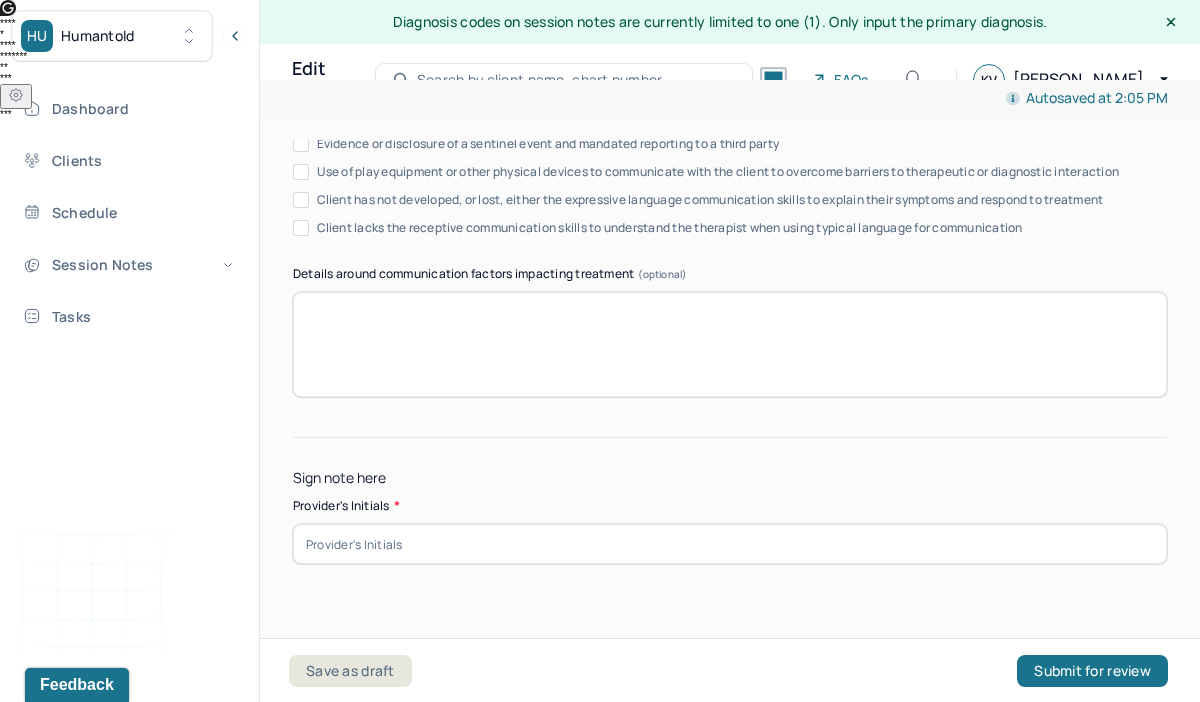type on "Client has been processing as planned, he reported that there are positive moments but share the sense of loneliness that he has been feeling which was mitigated for a while with this temporary companionship." 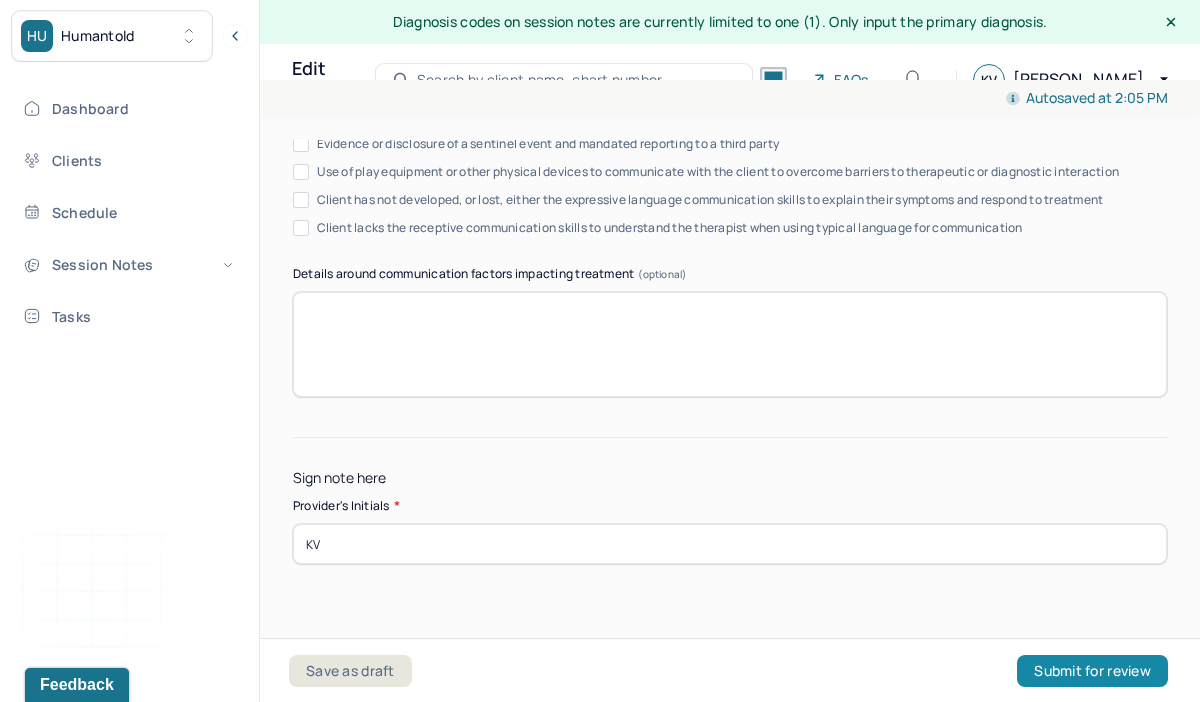 type on "KV" 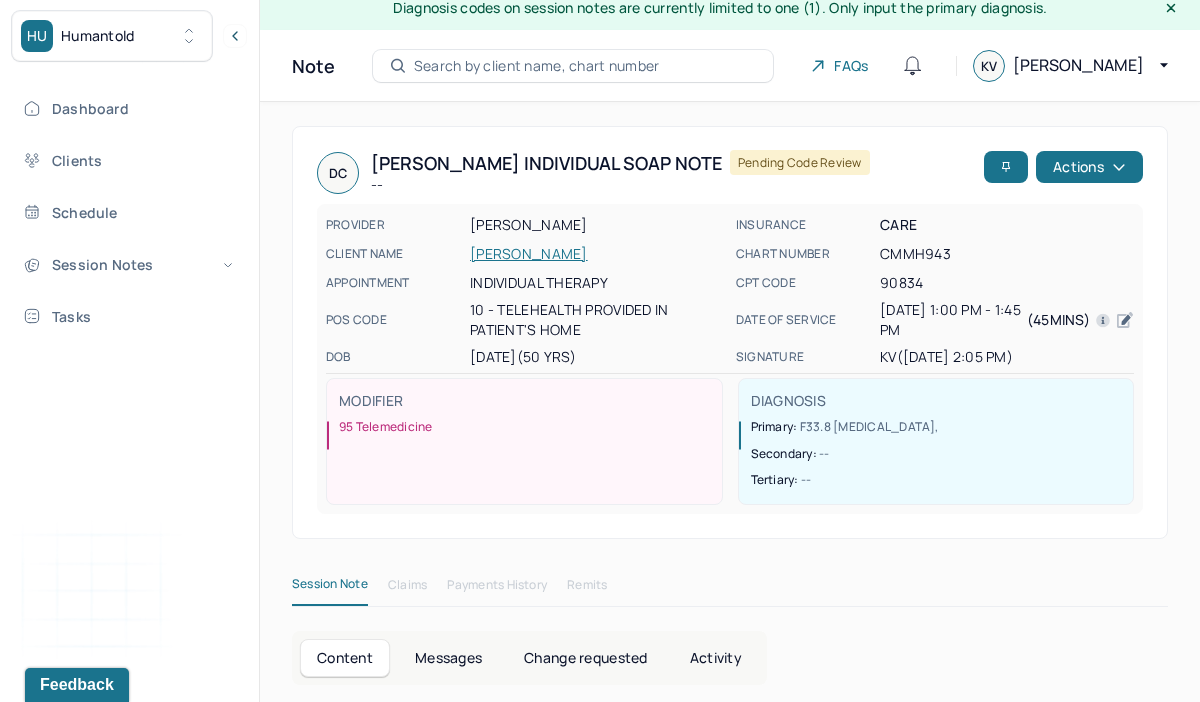 scroll, scrollTop: 3, scrollLeft: 0, axis: vertical 